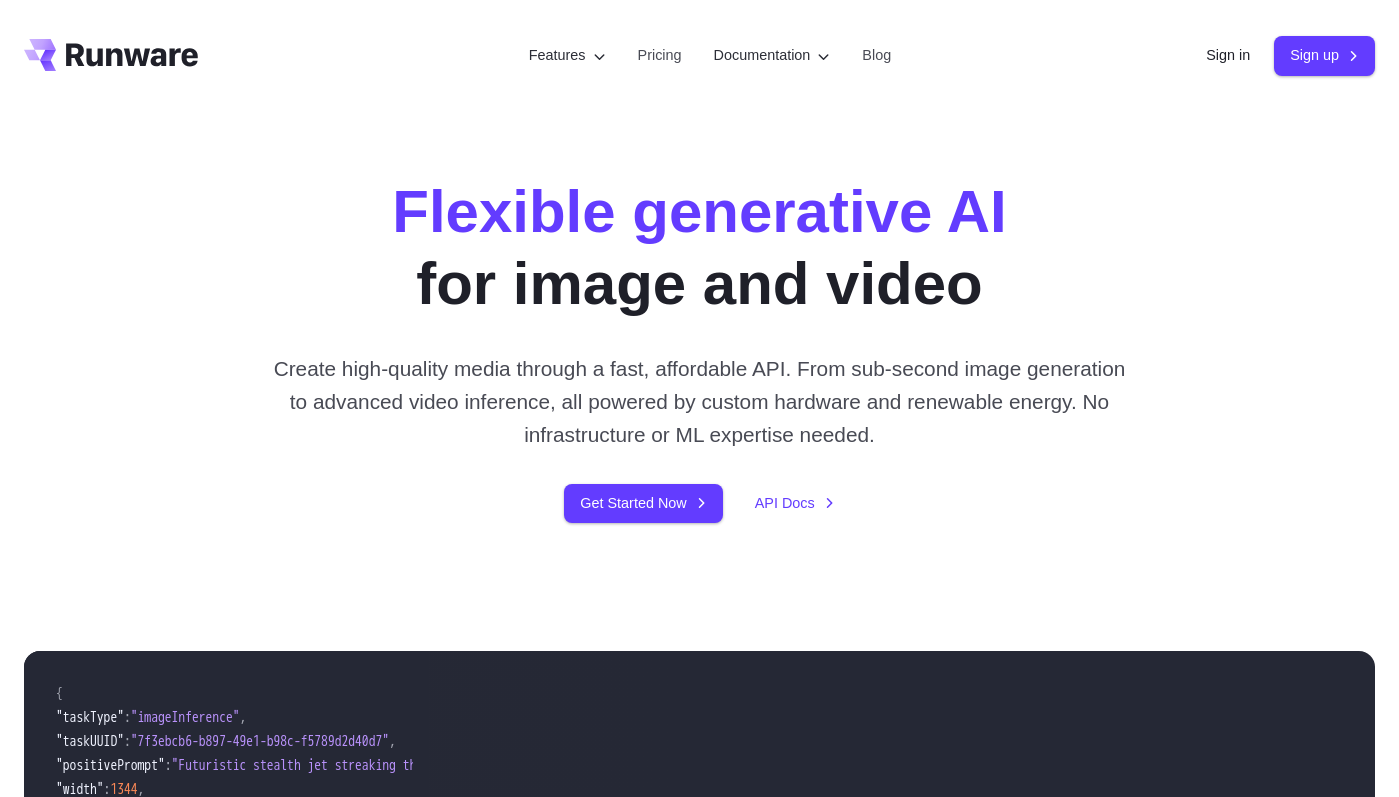scroll, scrollTop: 0, scrollLeft: 0, axis: both 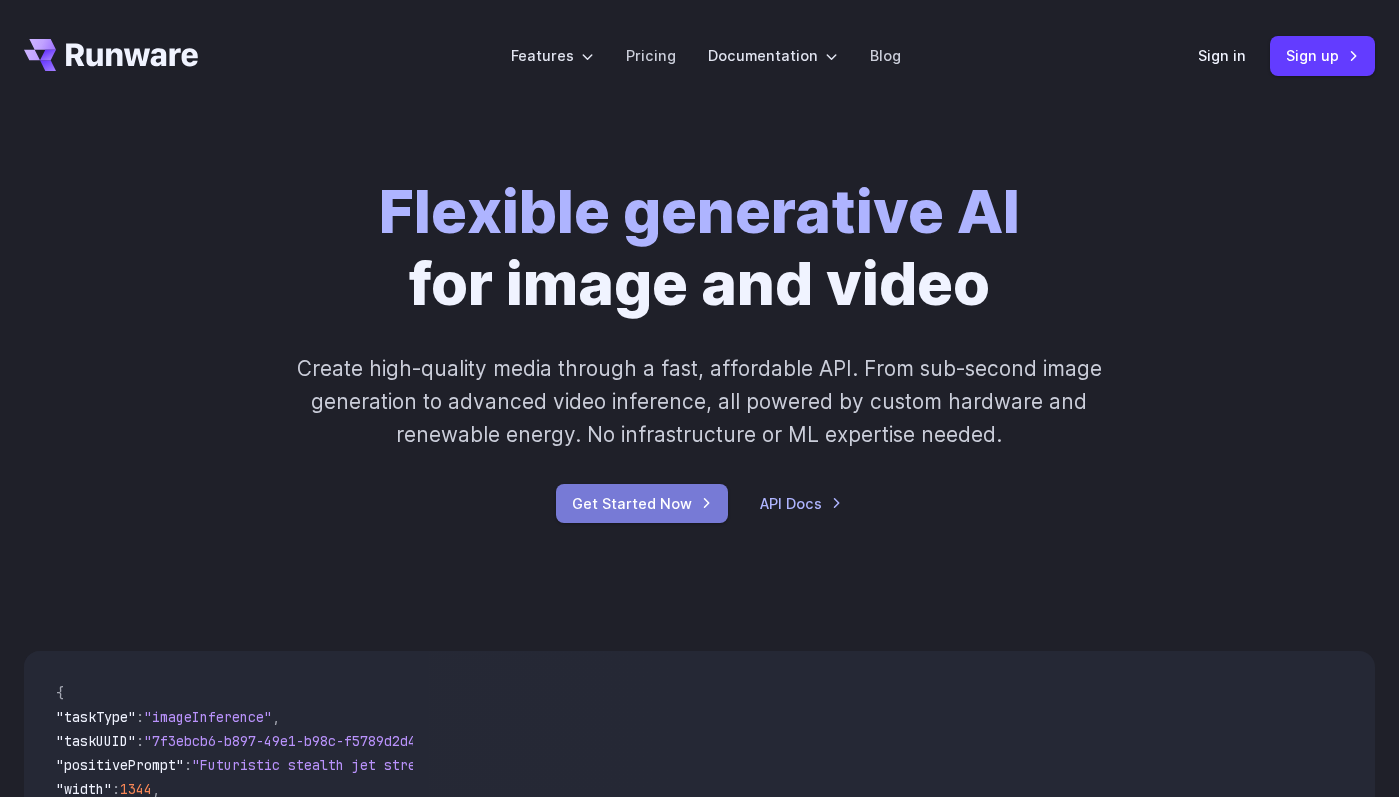 click on "Get Started Now" at bounding box center [642, 503] 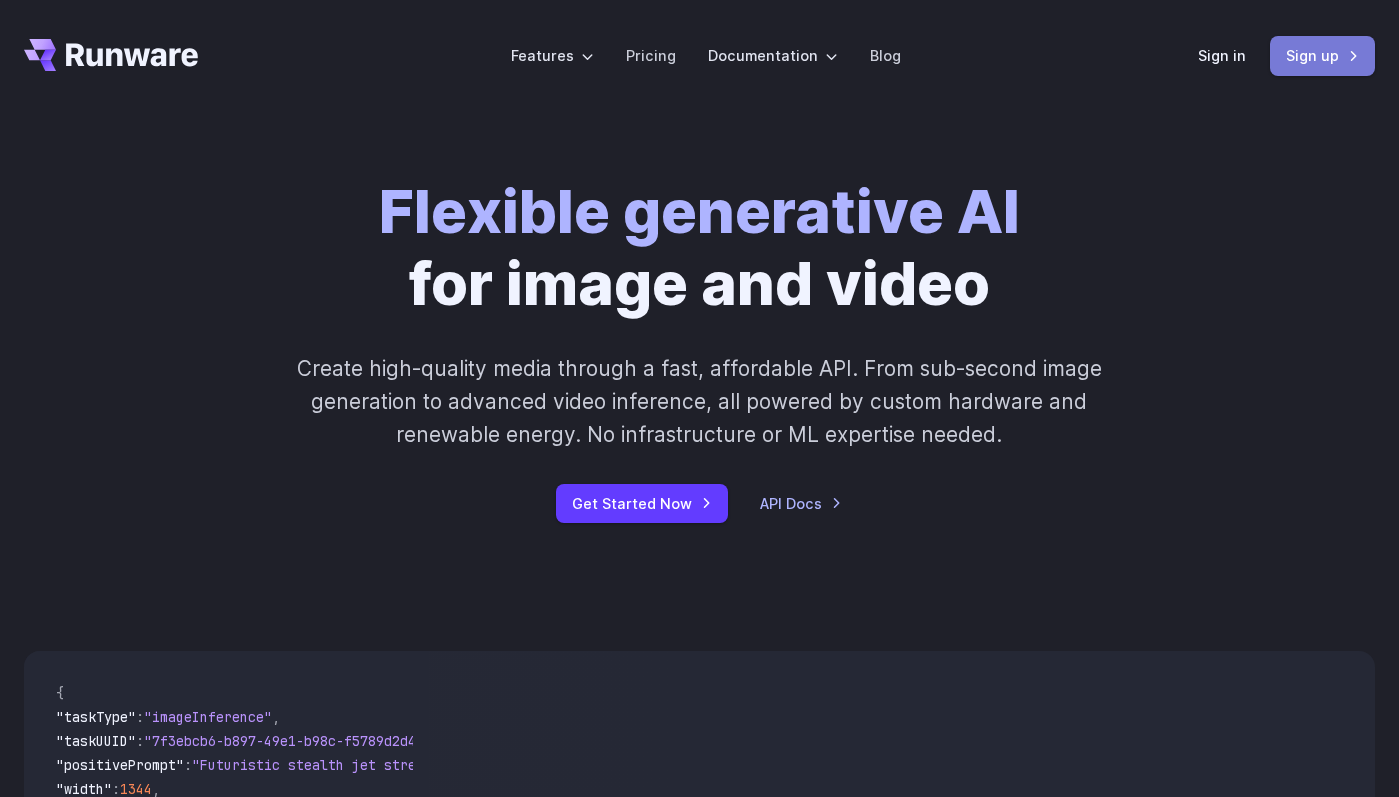 click on "Sign up" at bounding box center [1322, 55] 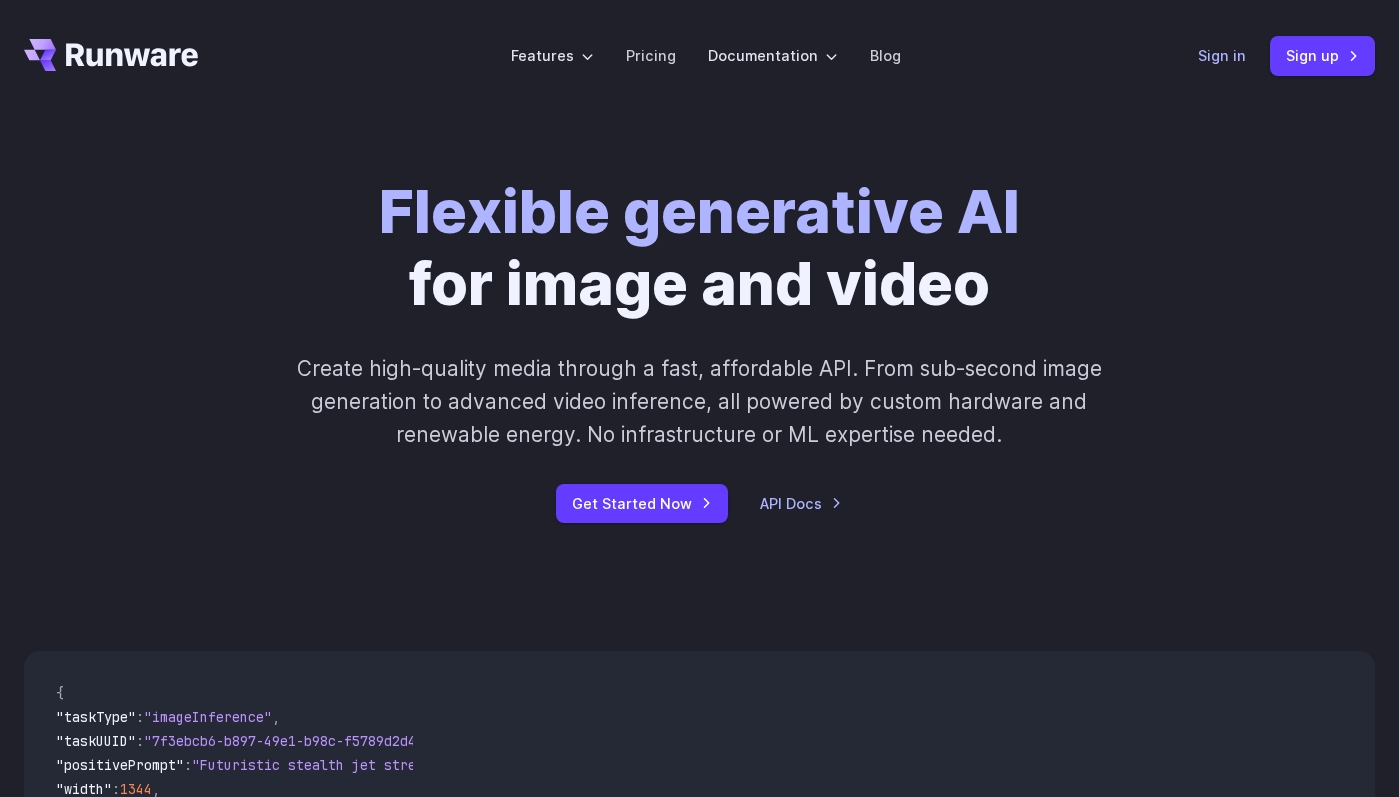 click on "Sign in" at bounding box center (1222, 55) 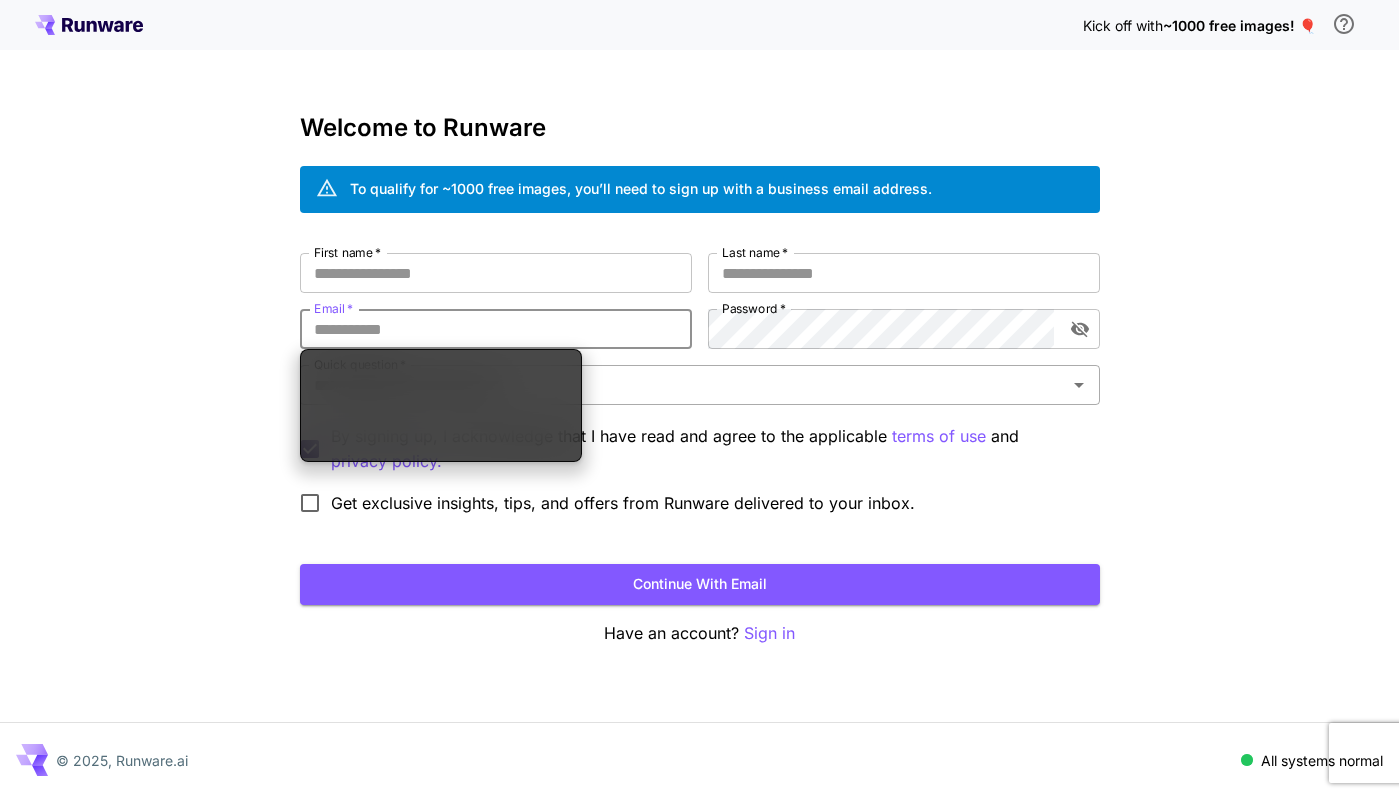 scroll, scrollTop: 0, scrollLeft: 0, axis: both 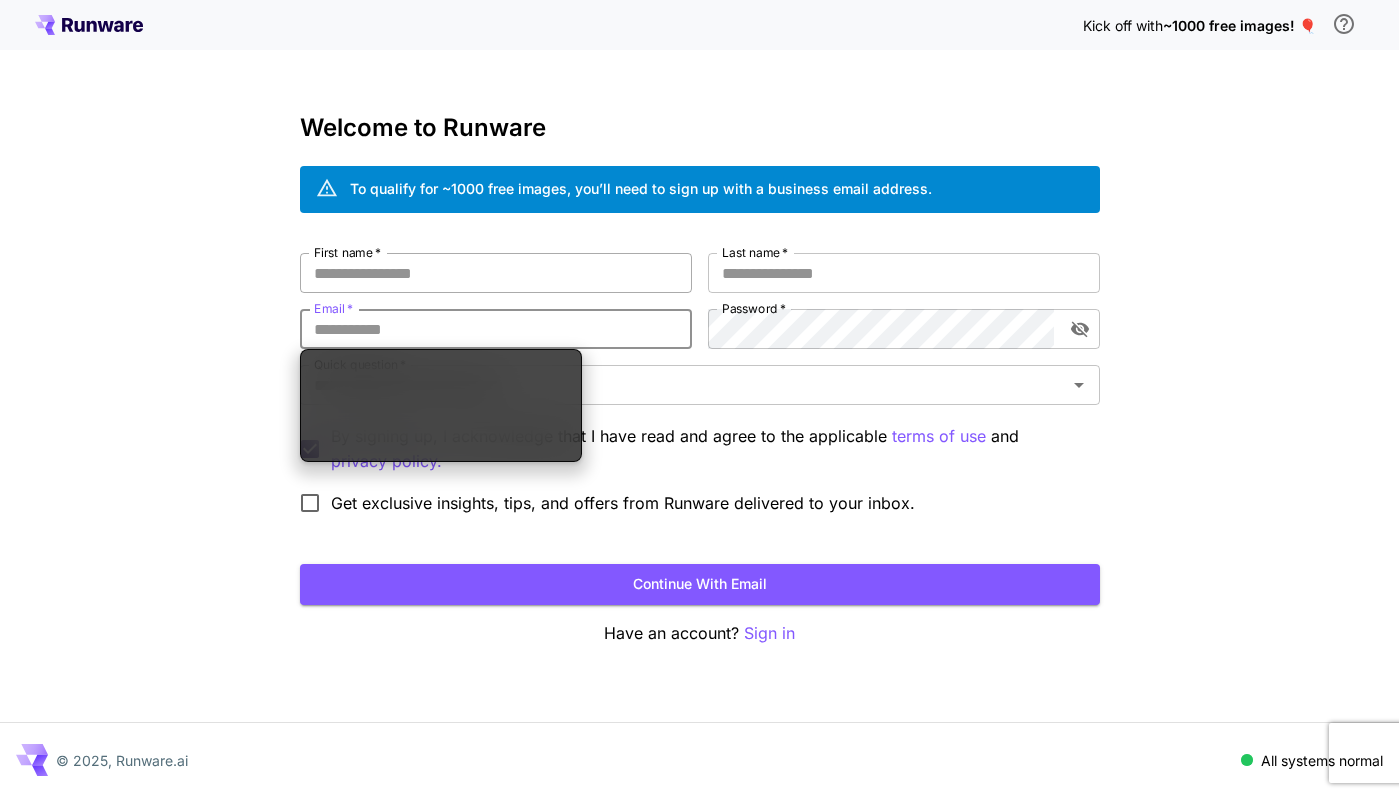 click on "First name   *" at bounding box center [496, 273] 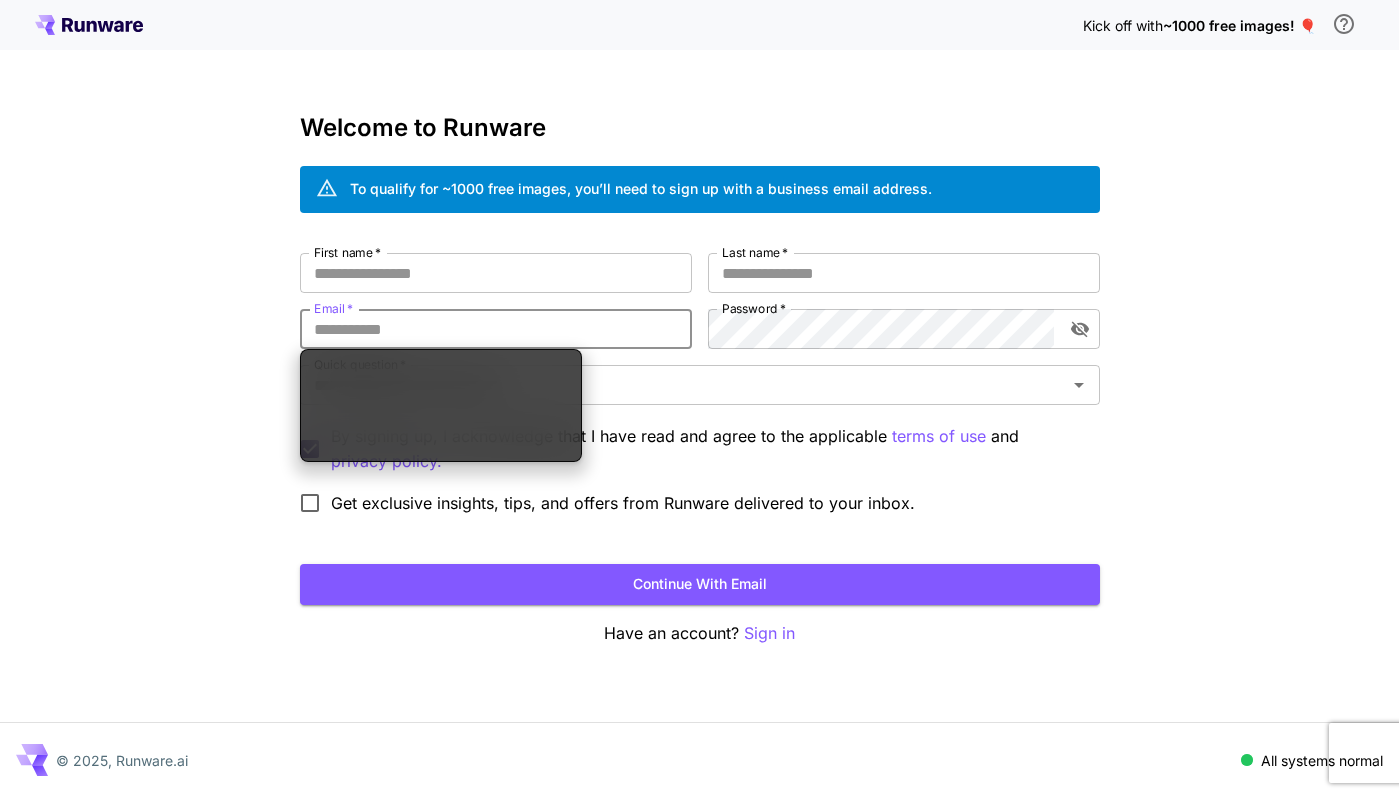 click on "Email   *" at bounding box center (496, 329) 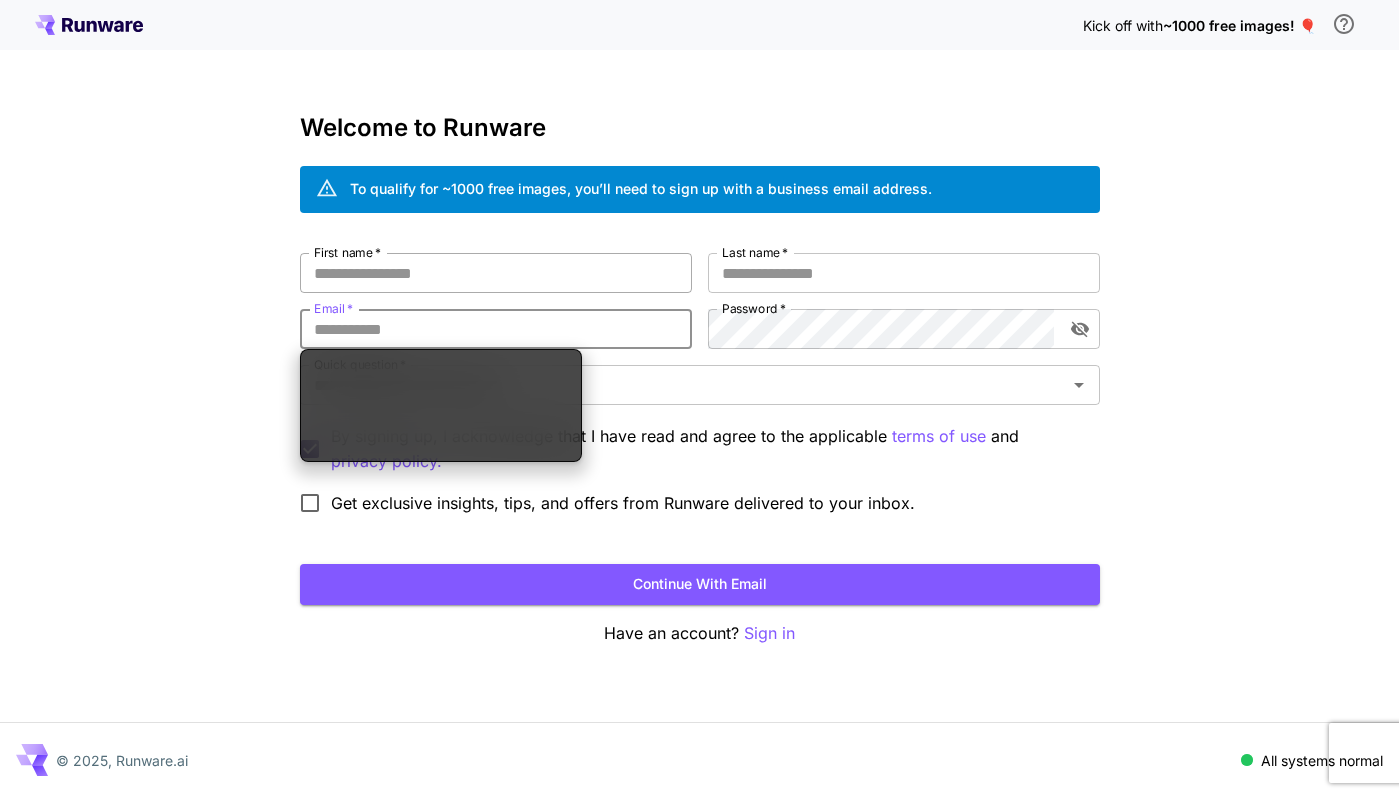 scroll, scrollTop: 0, scrollLeft: 0, axis: both 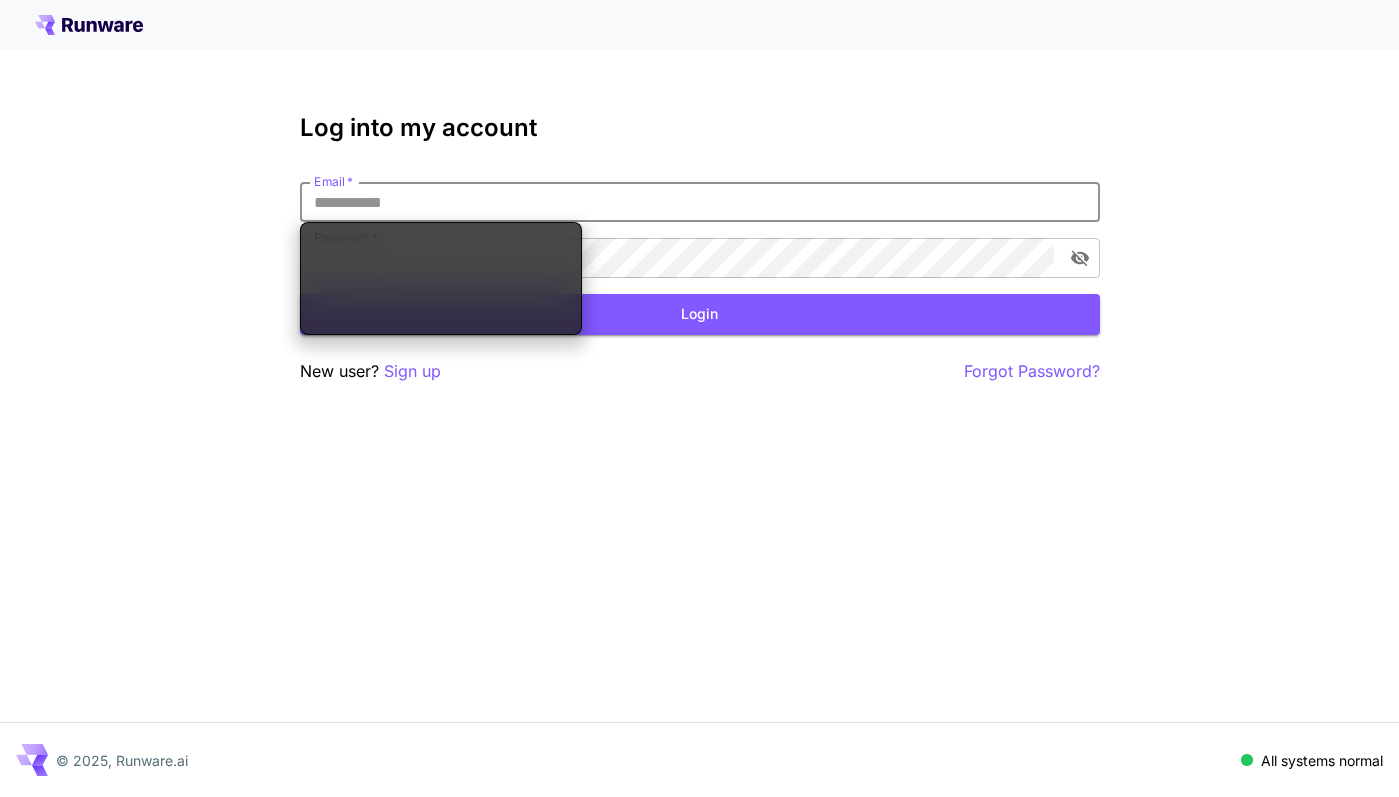 type on "**********" 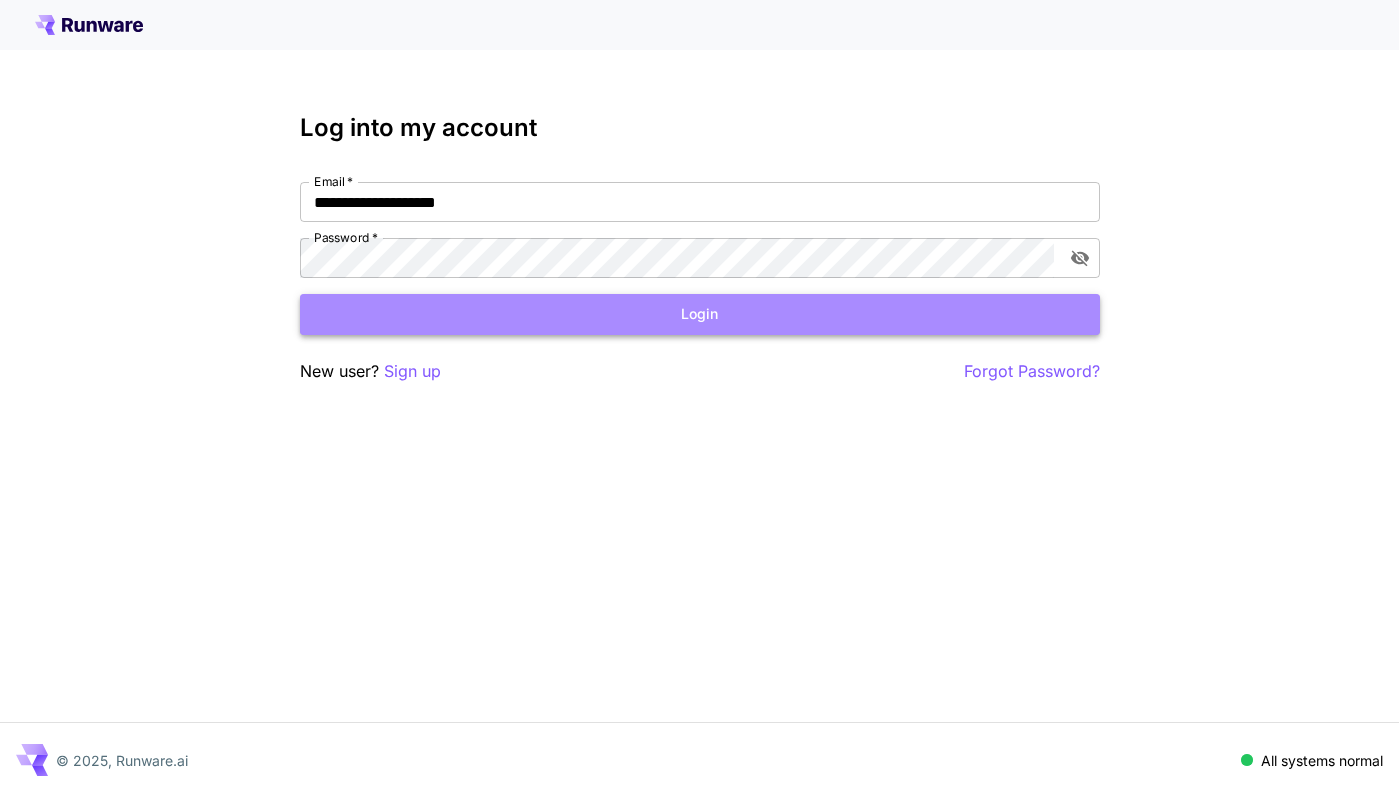 click on "Login" at bounding box center (700, 314) 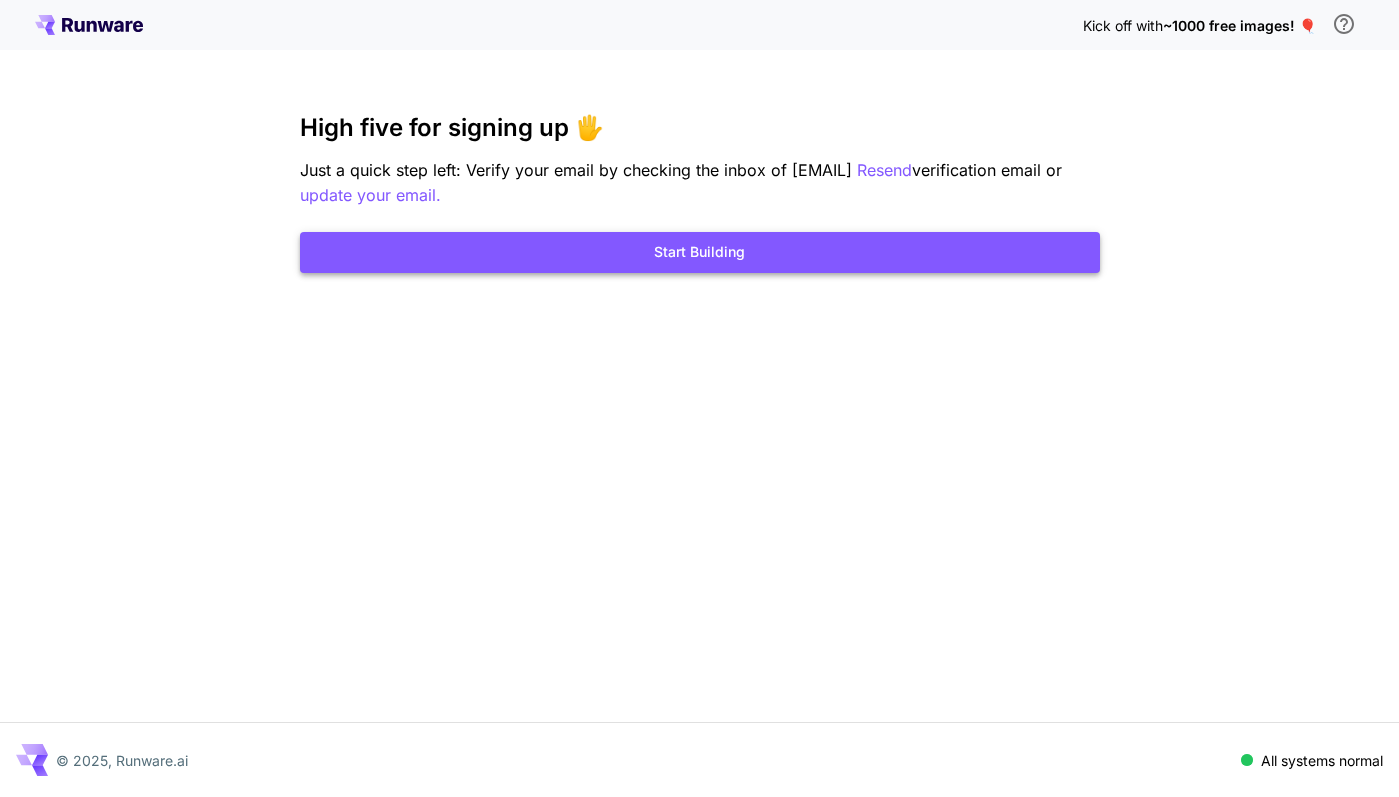 click on "Start Building" at bounding box center (700, 252) 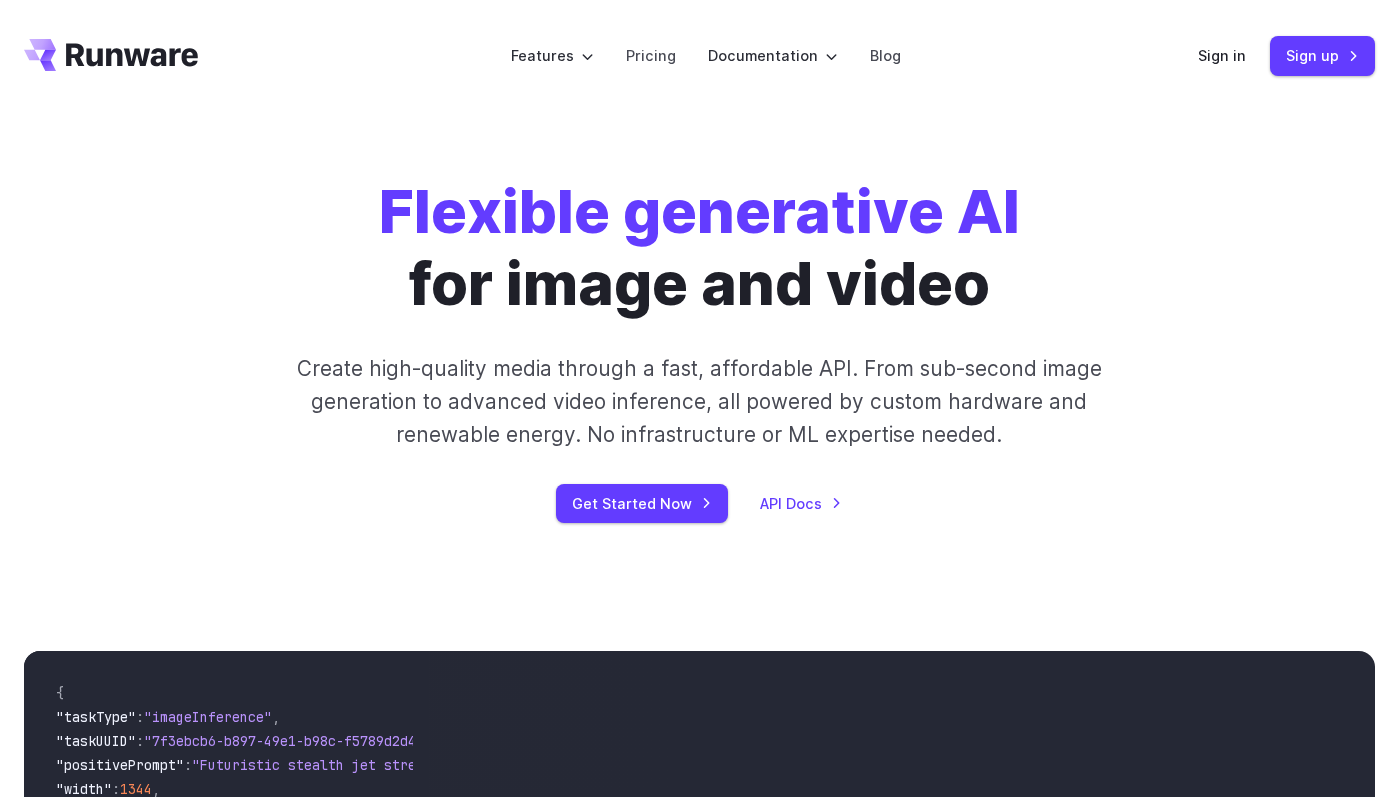 scroll, scrollTop: 0, scrollLeft: 0, axis: both 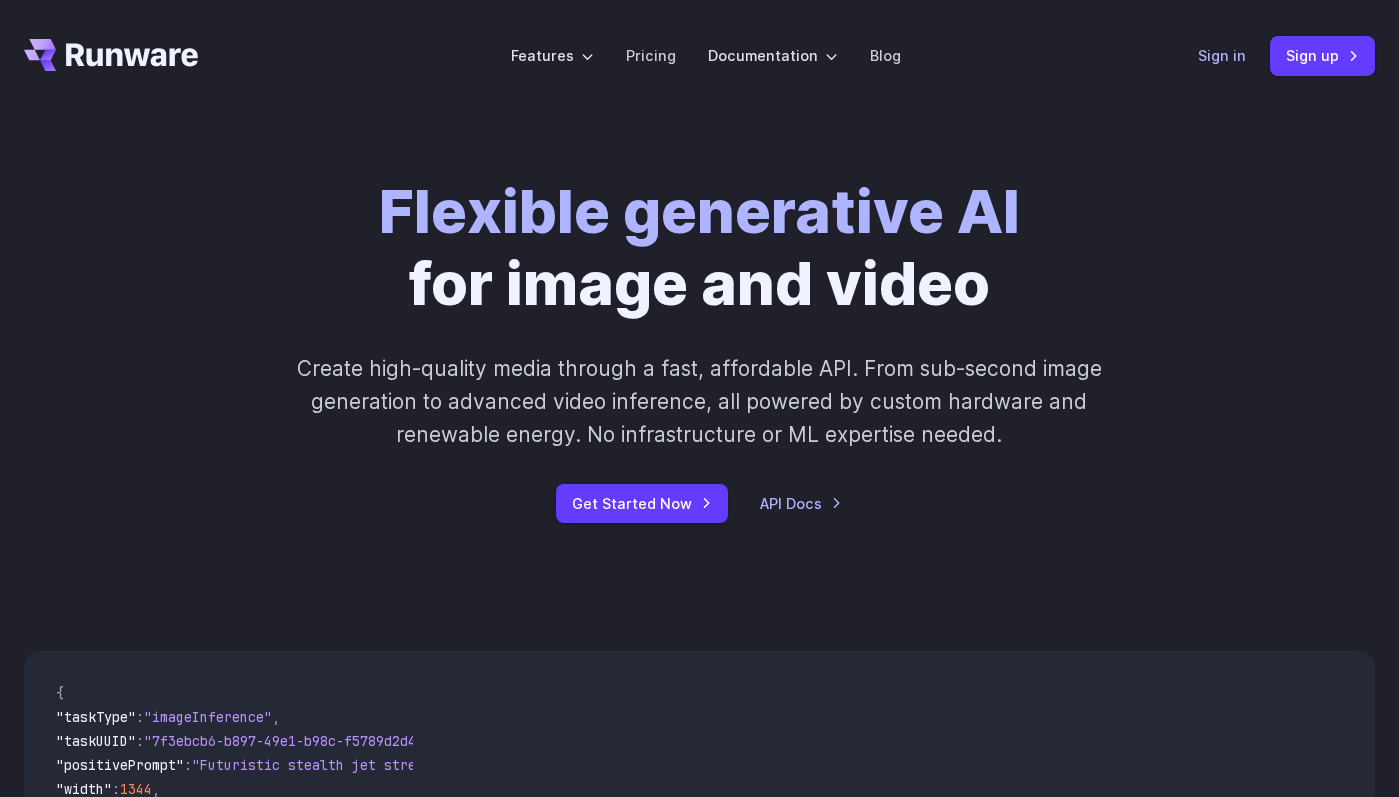 click on "Sign in" at bounding box center (1222, 55) 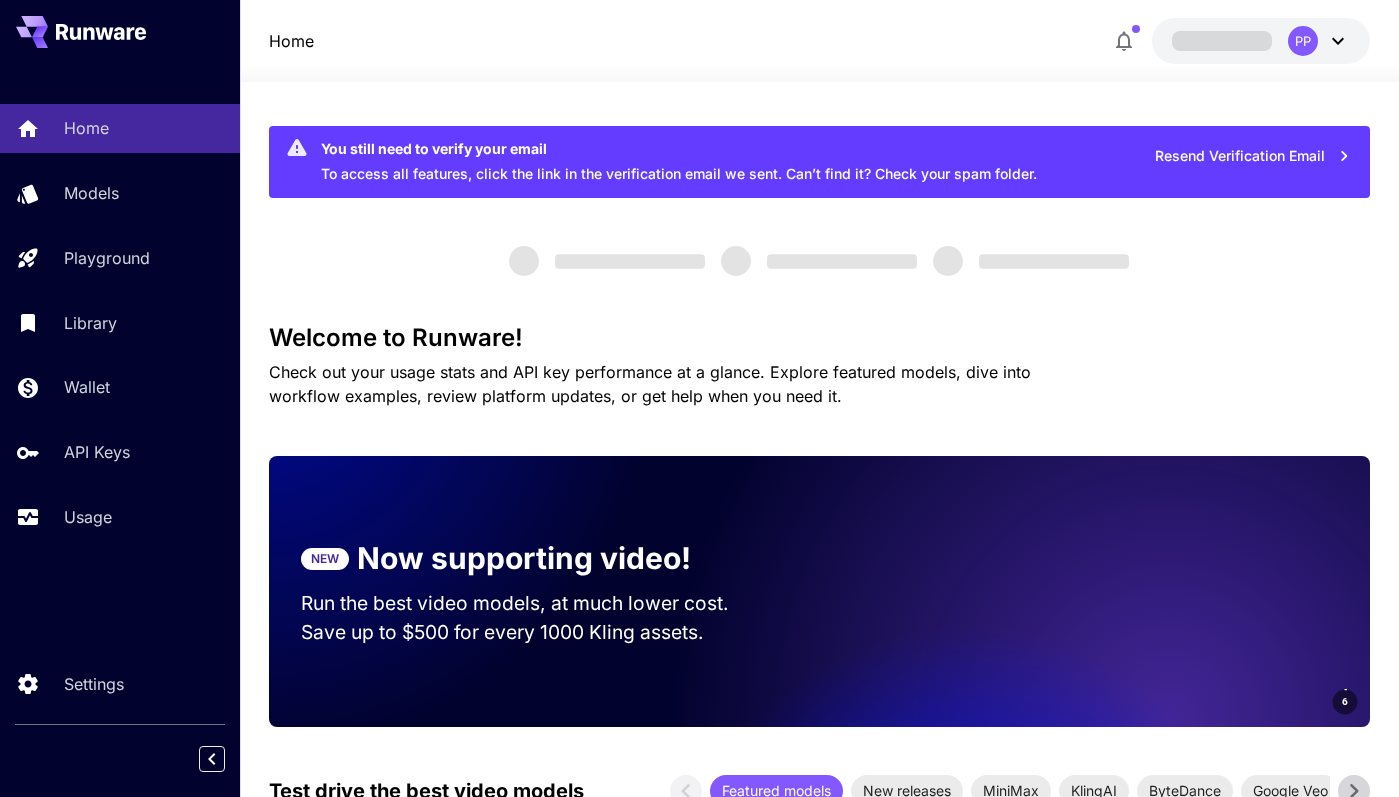 scroll, scrollTop: 0, scrollLeft: 0, axis: both 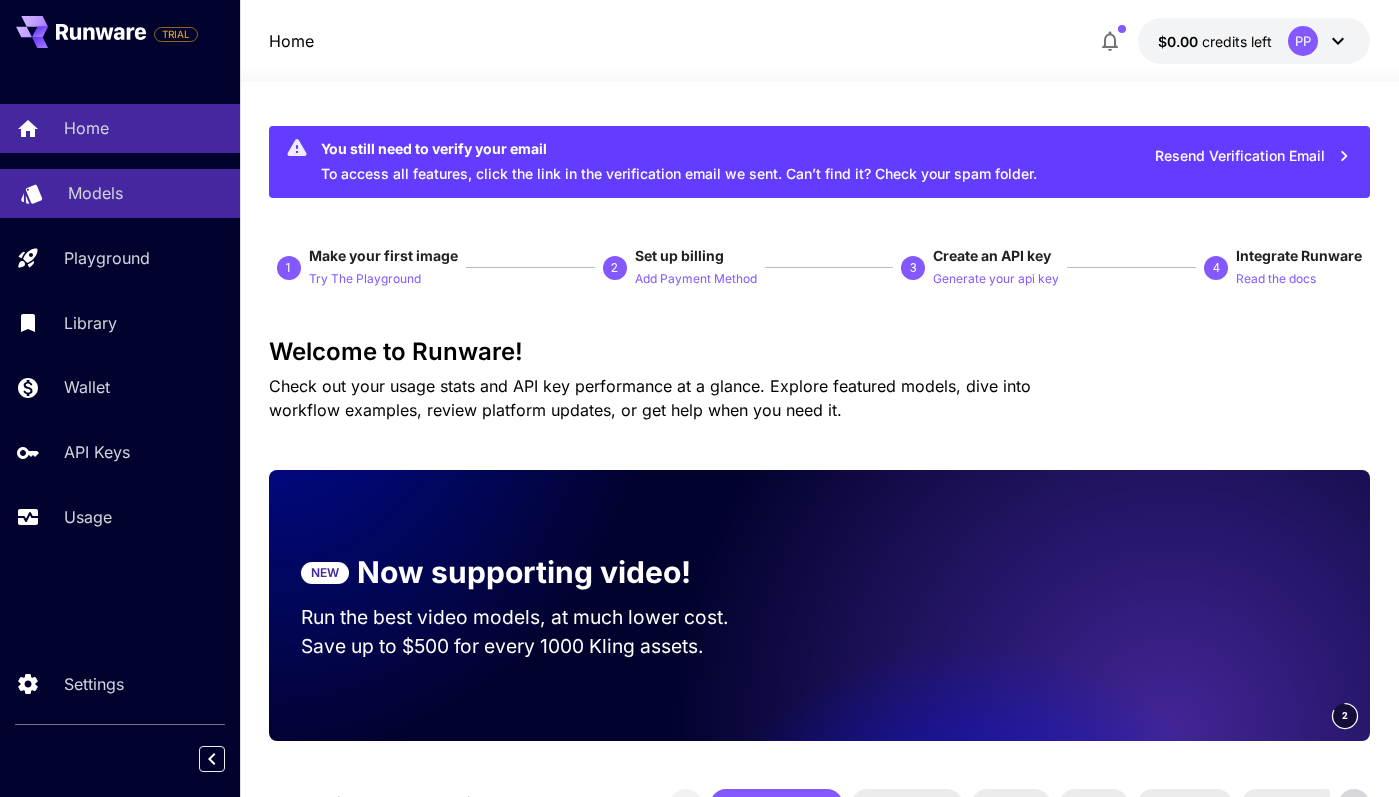click on "Models" at bounding box center (146, 193) 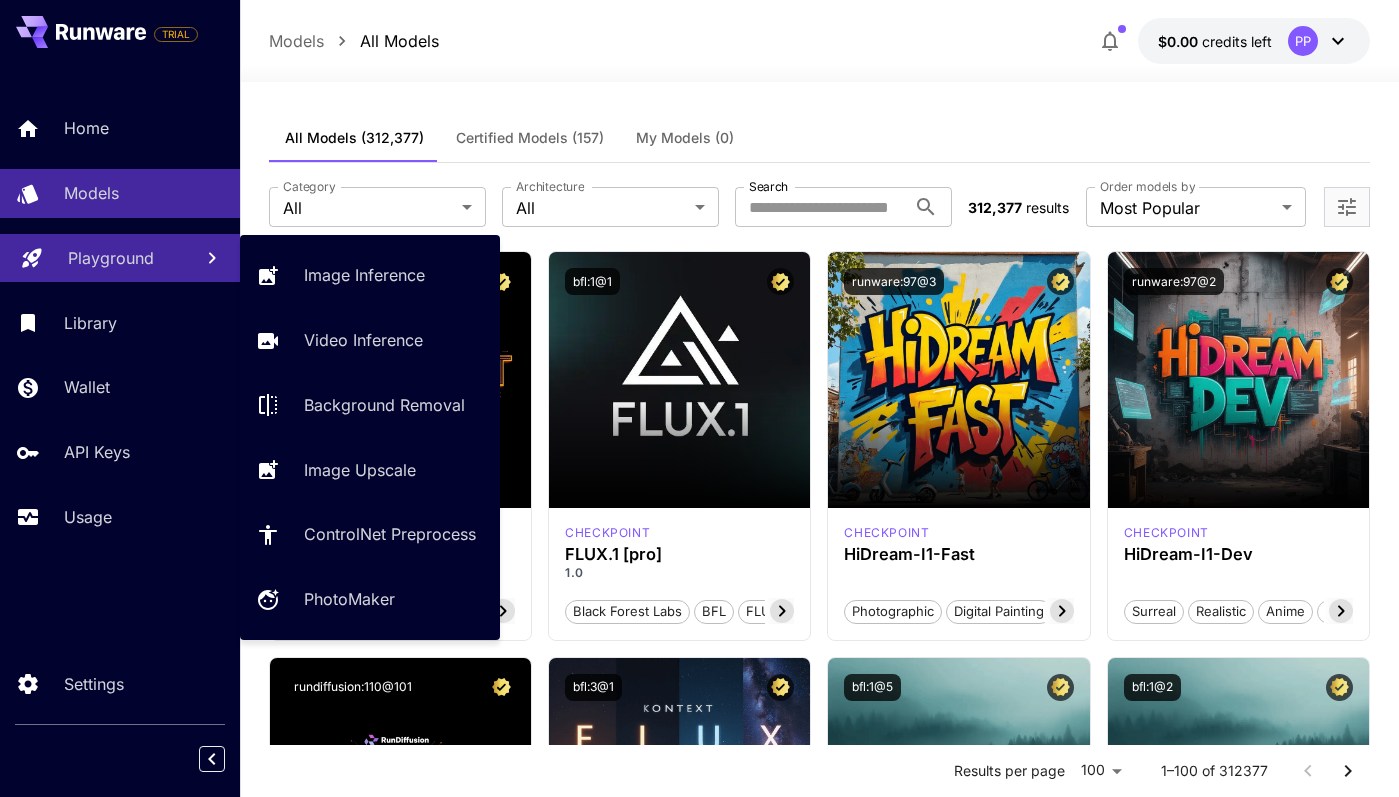 click on "Playground" at bounding box center [111, 258] 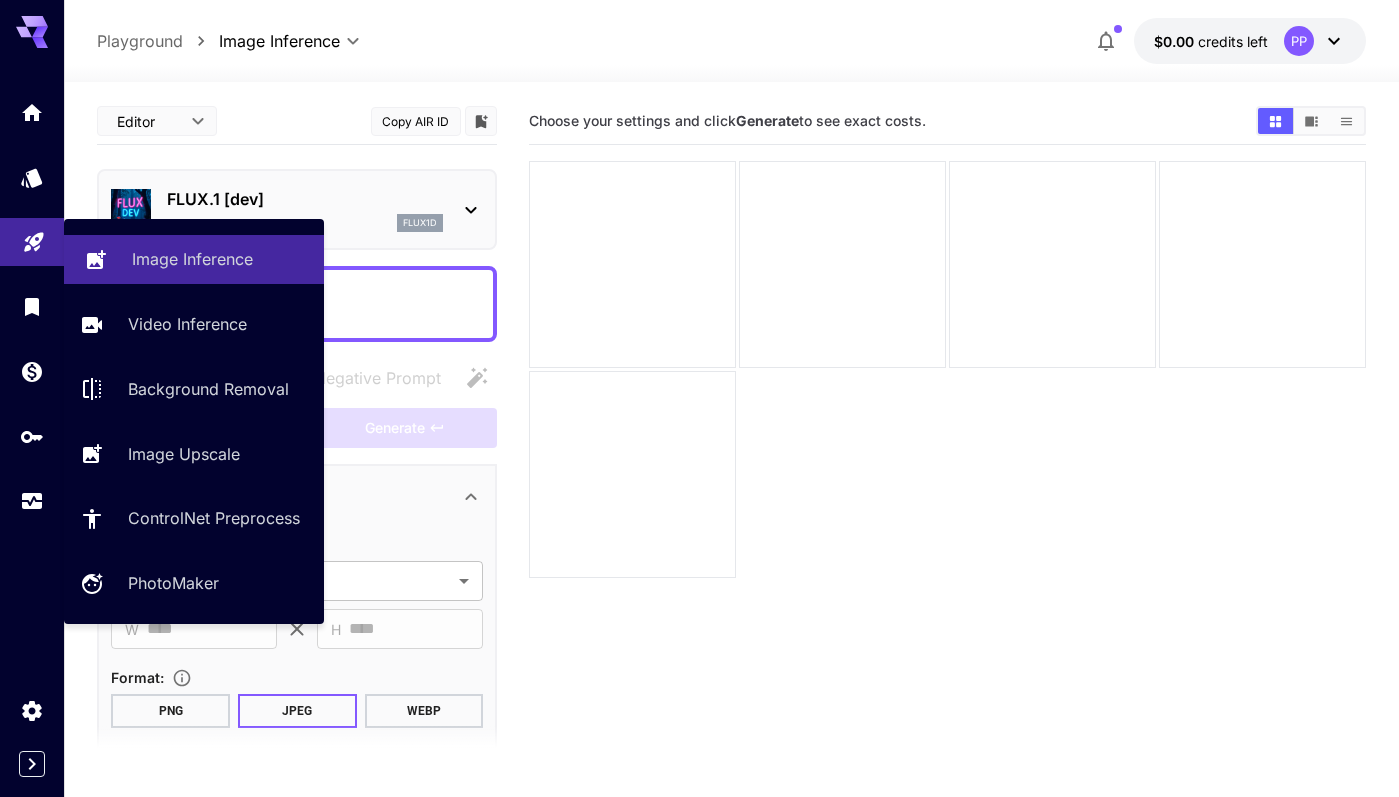 click on "Image Inference" at bounding box center (192, 259) 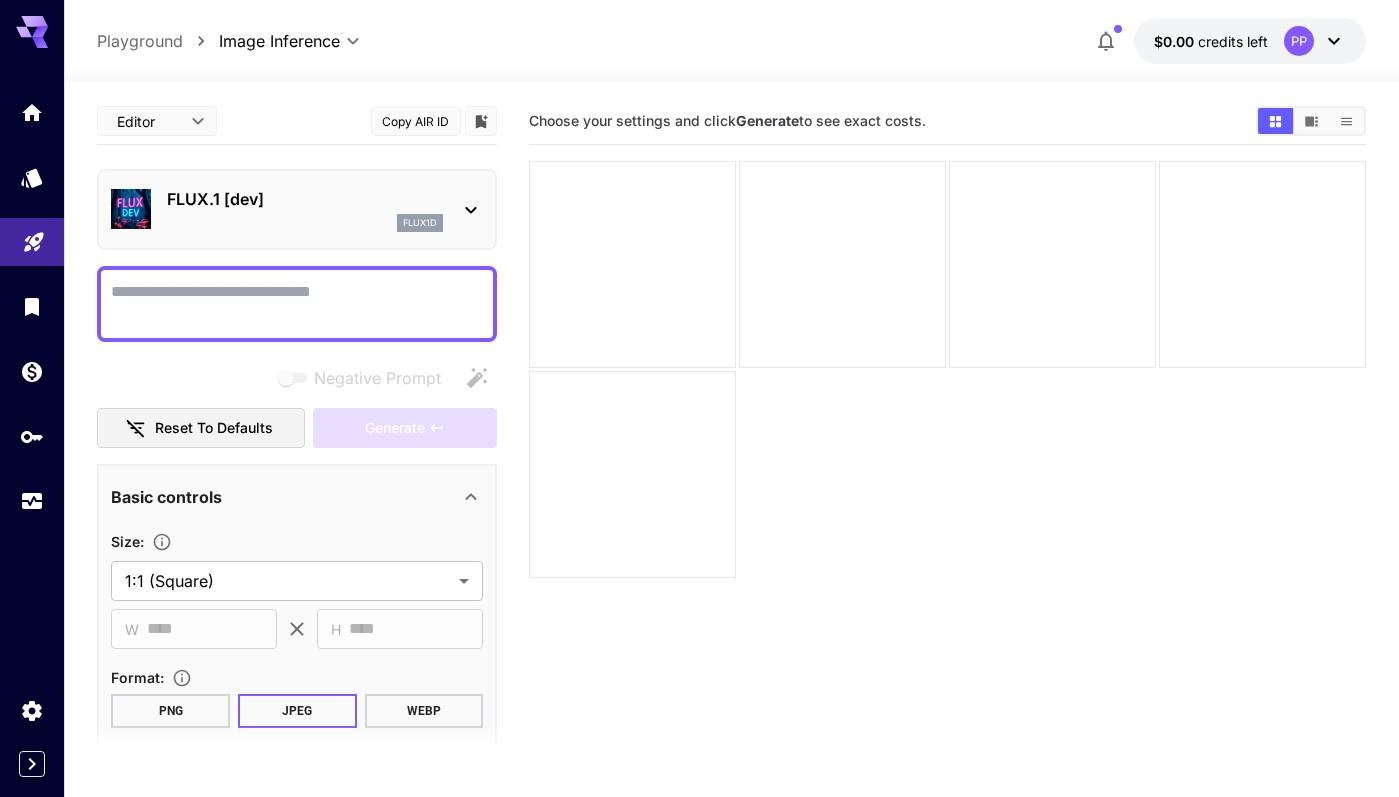click on "Negative Prompt" at bounding box center [297, 304] 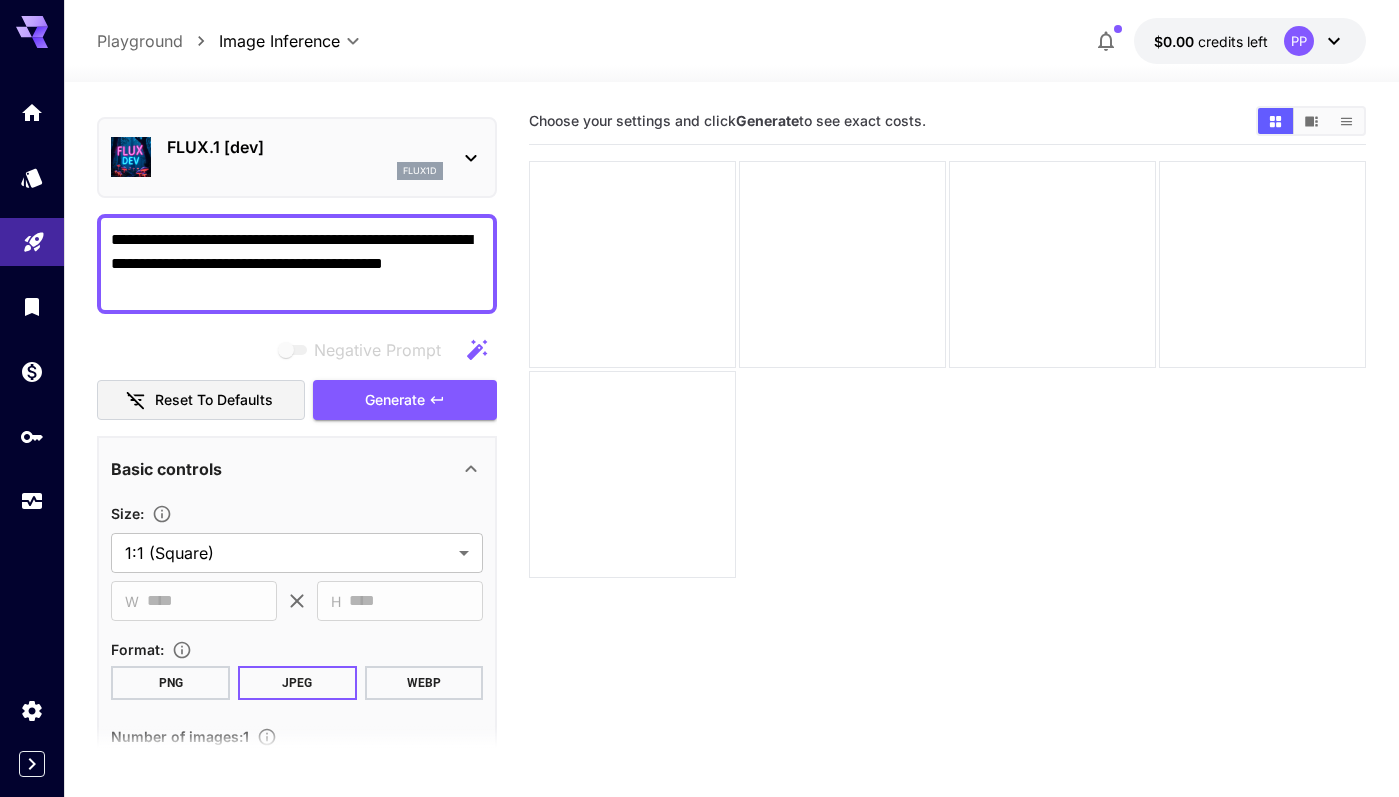 scroll, scrollTop: 0, scrollLeft: 0, axis: both 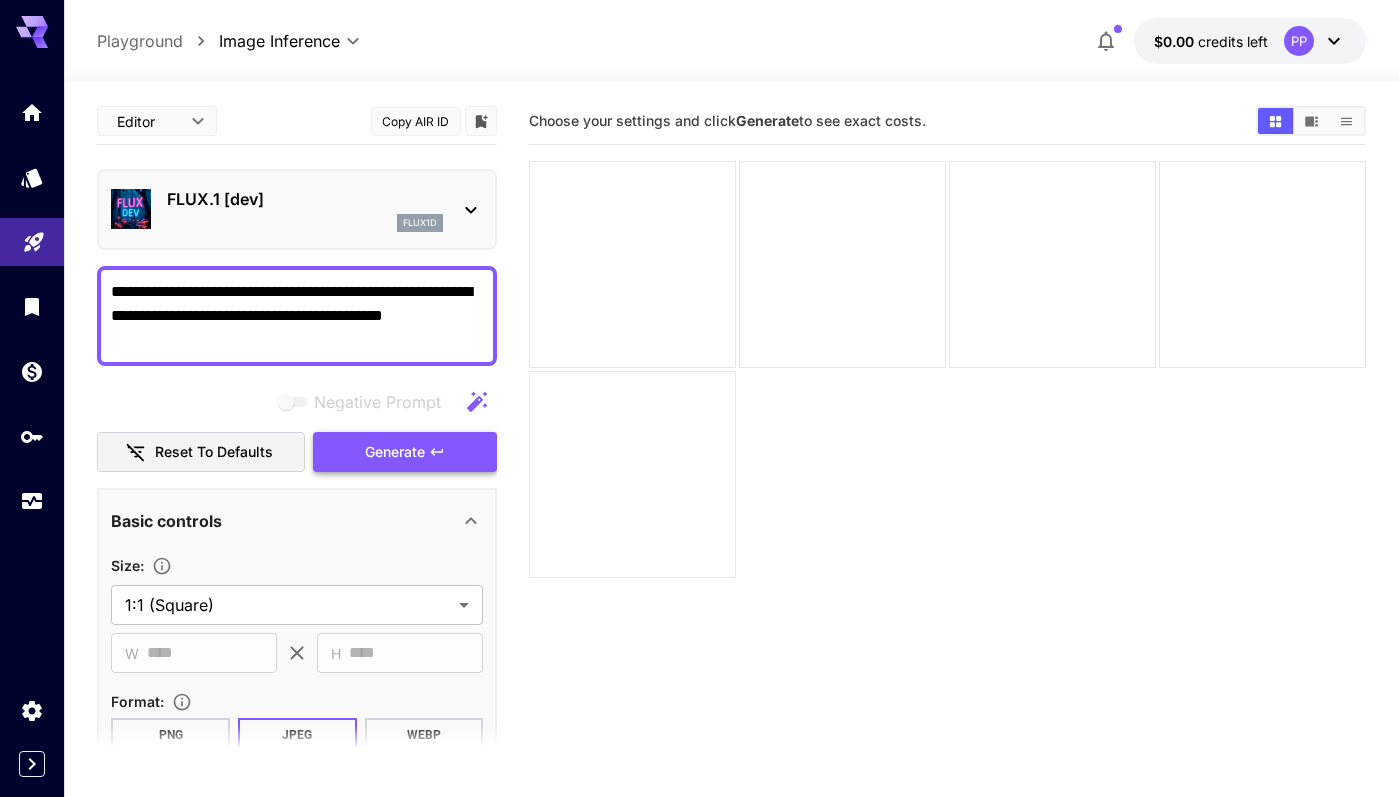 type on "**********" 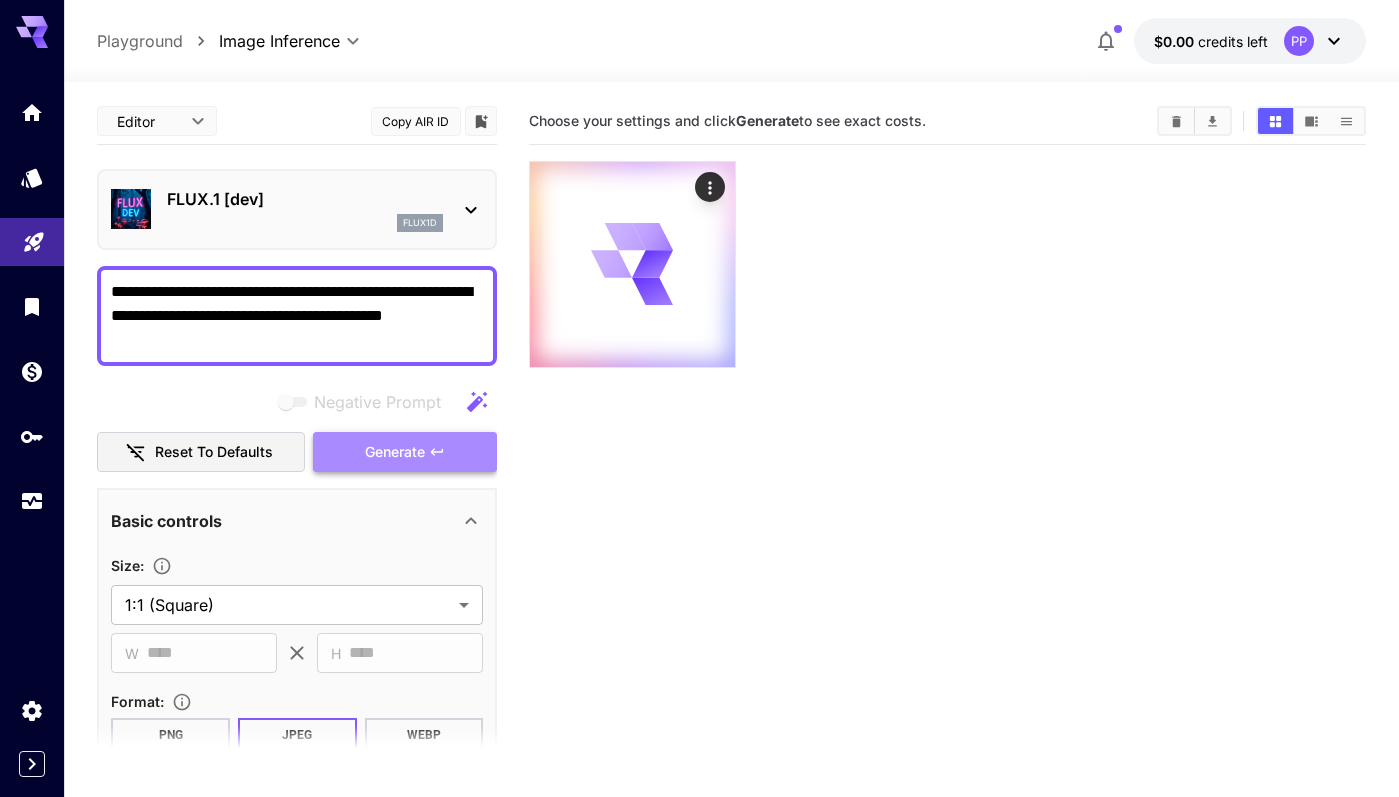 click 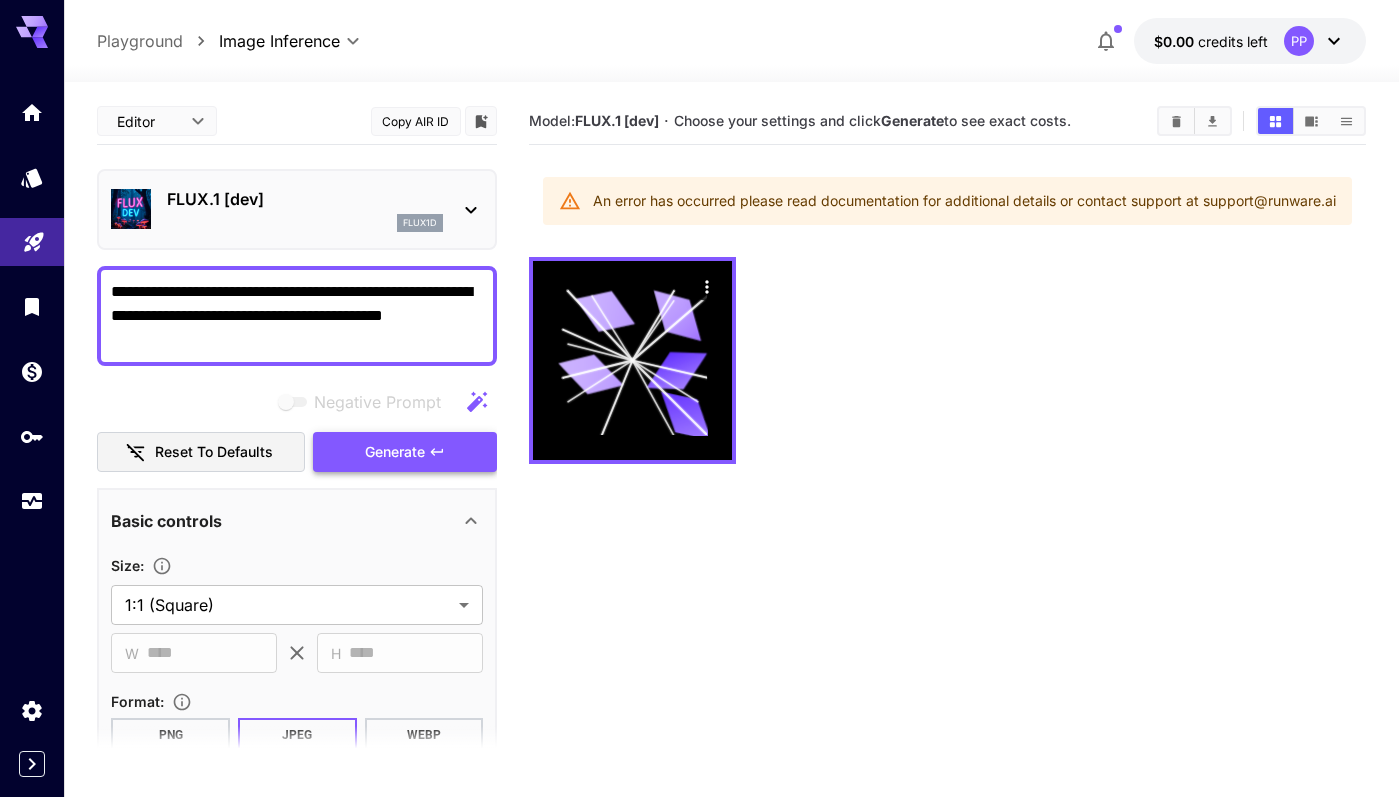 type 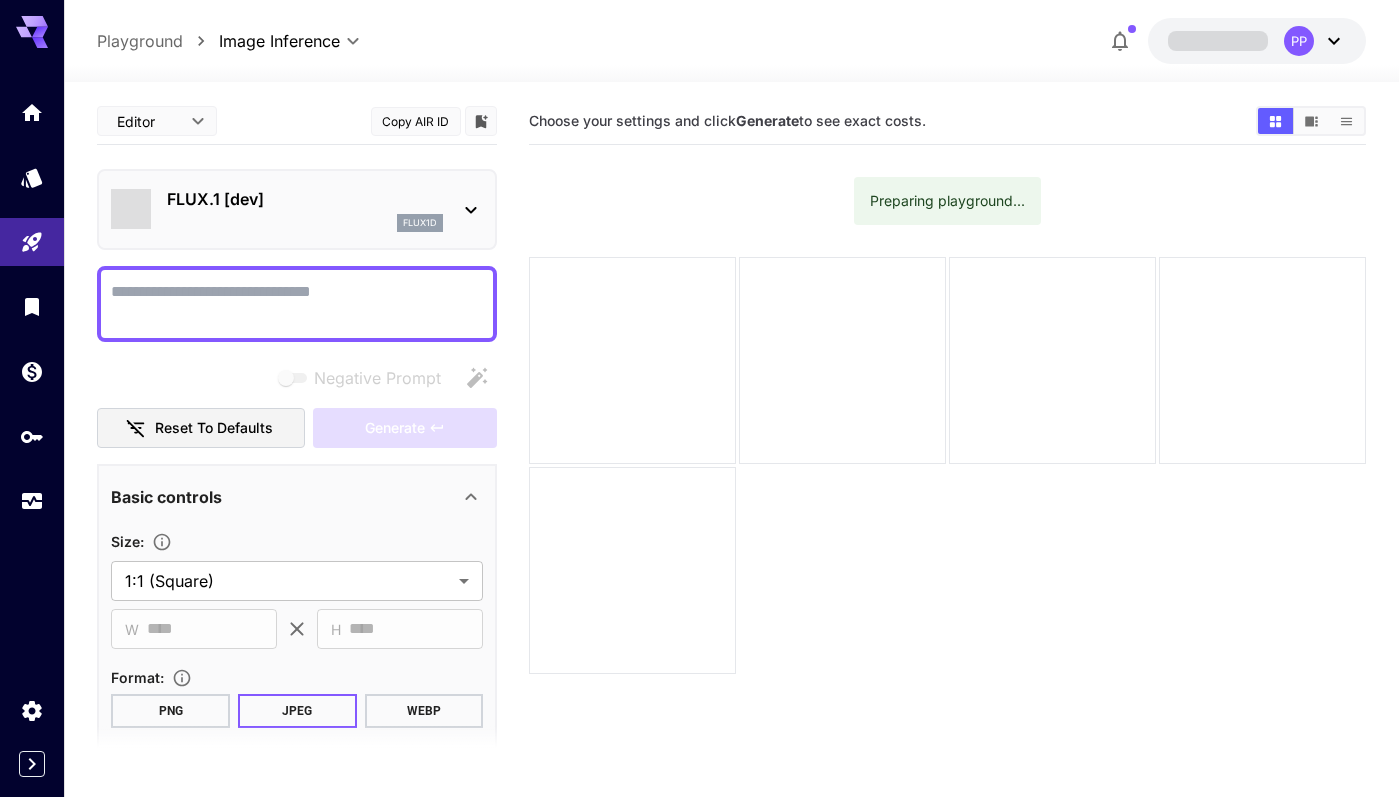 scroll, scrollTop: 0, scrollLeft: 0, axis: both 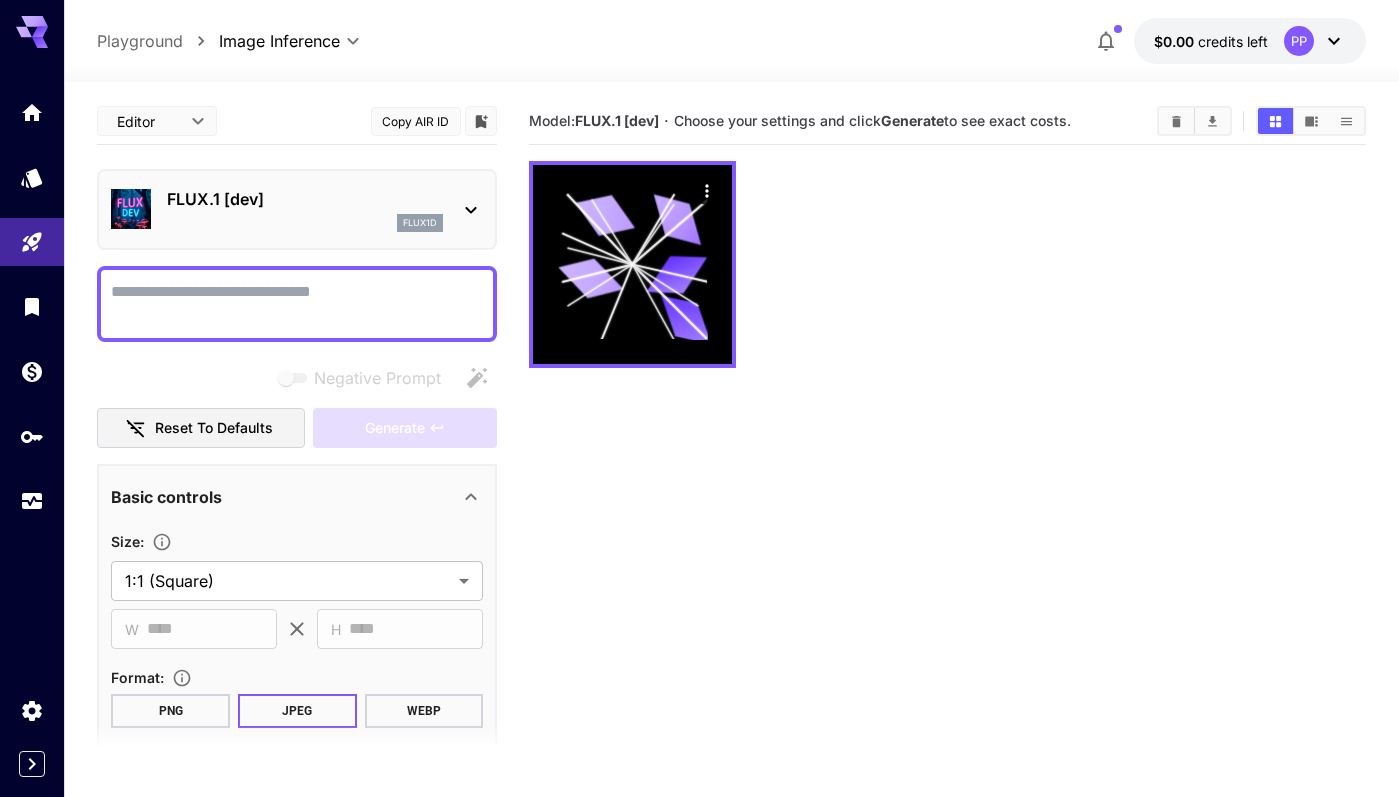 click on "Negative Prompt" at bounding box center (297, 304) 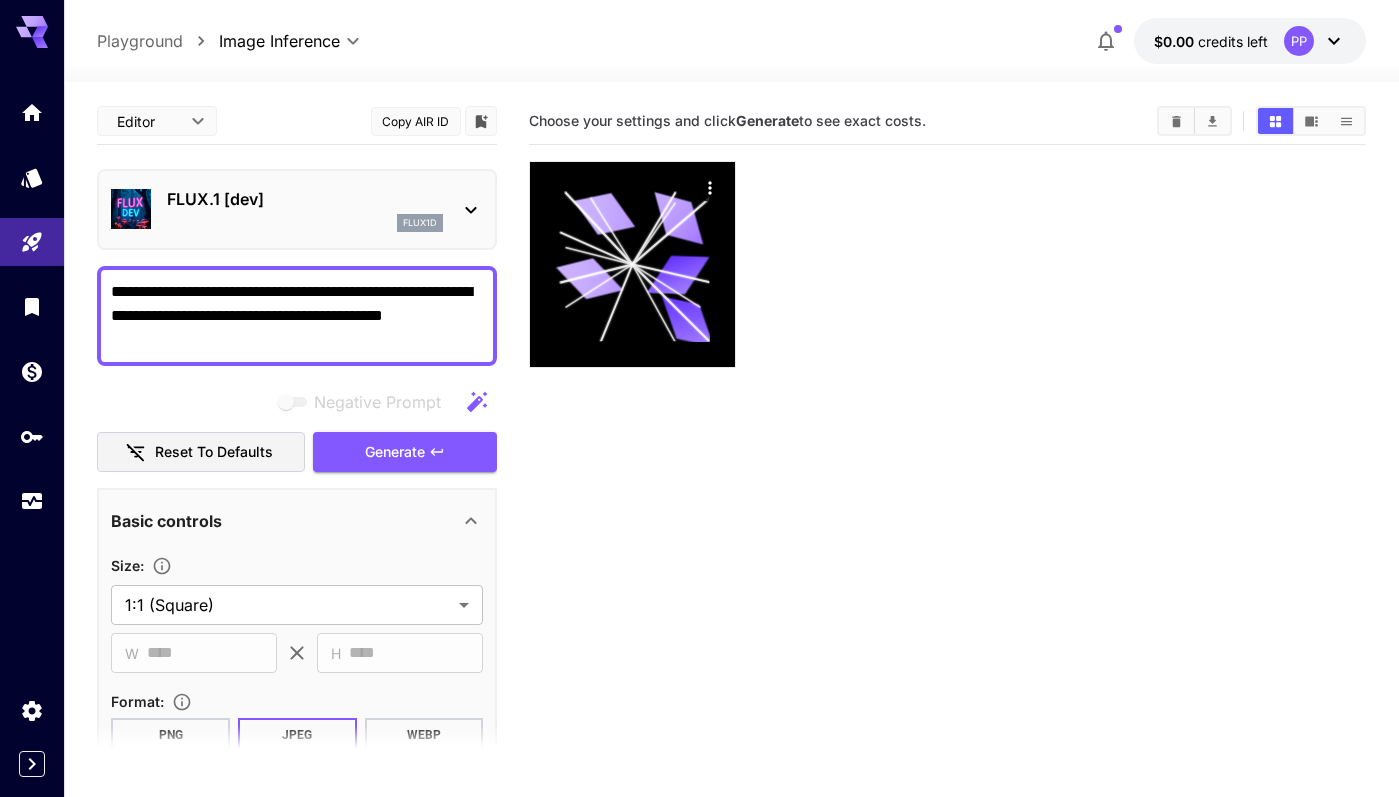 drag, startPoint x: 251, startPoint y: 319, endPoint x: 361, endPoint y: 368, distance: 120.4201 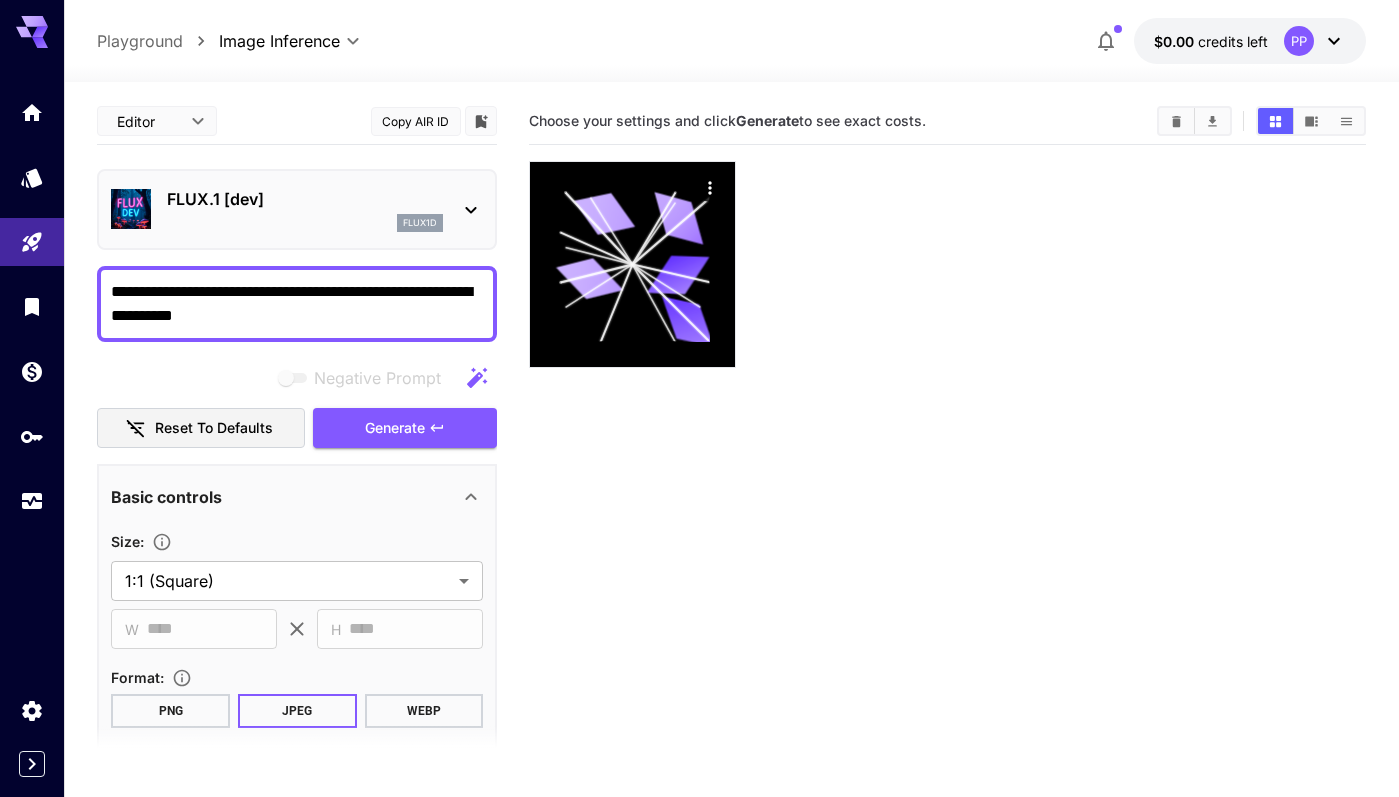 click on "**********" at bounding box center [297, 684] 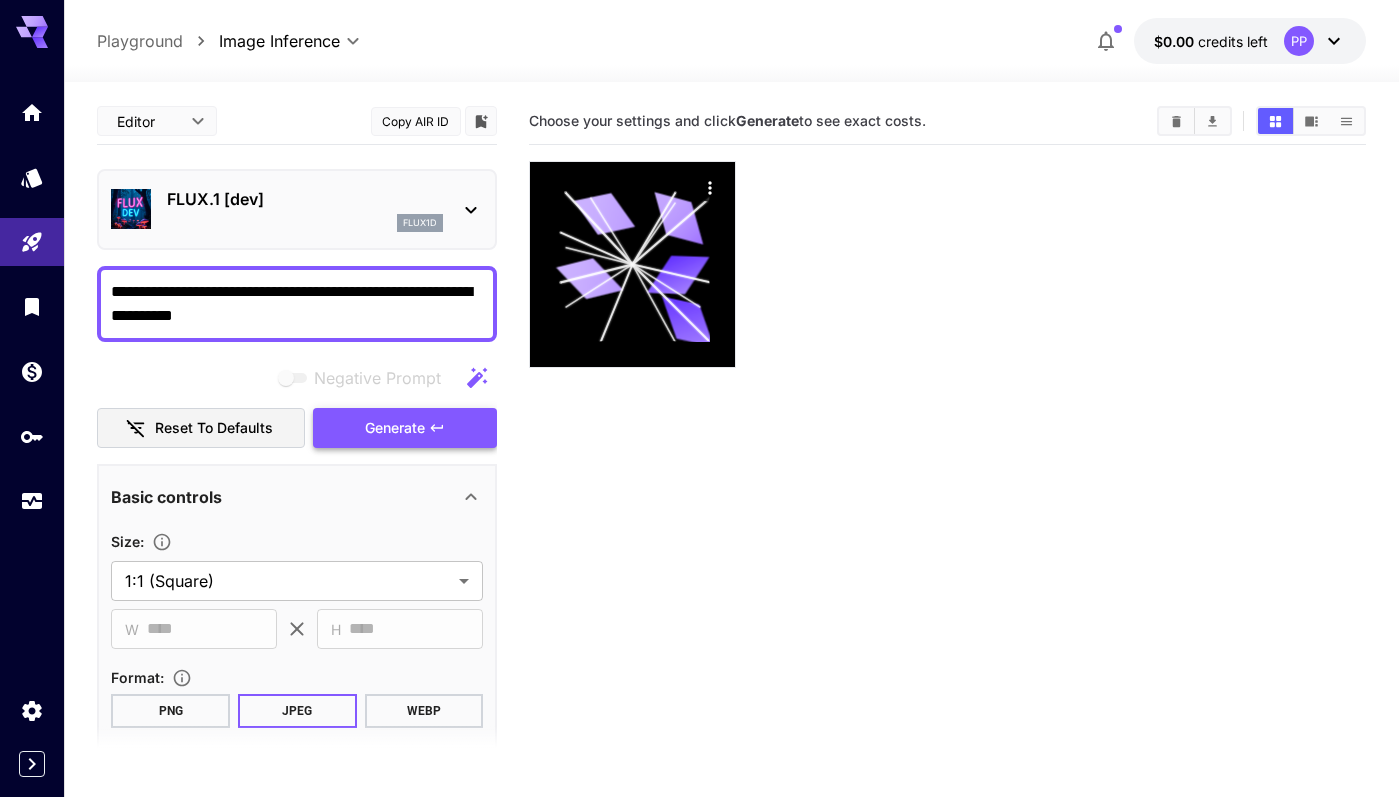 click on "Generate" at bounding box center [405, 428] 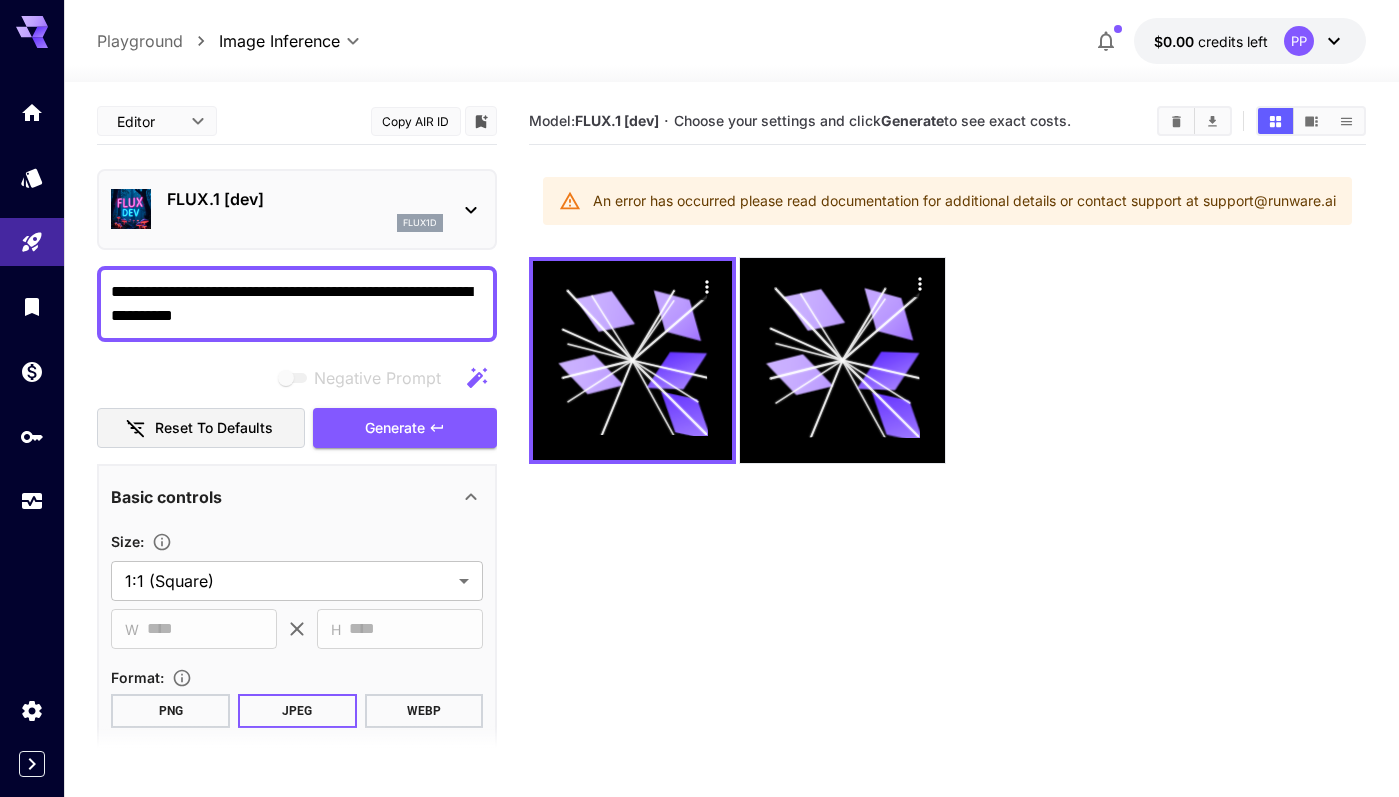 click on "**********" at bounding box center (297, 304) 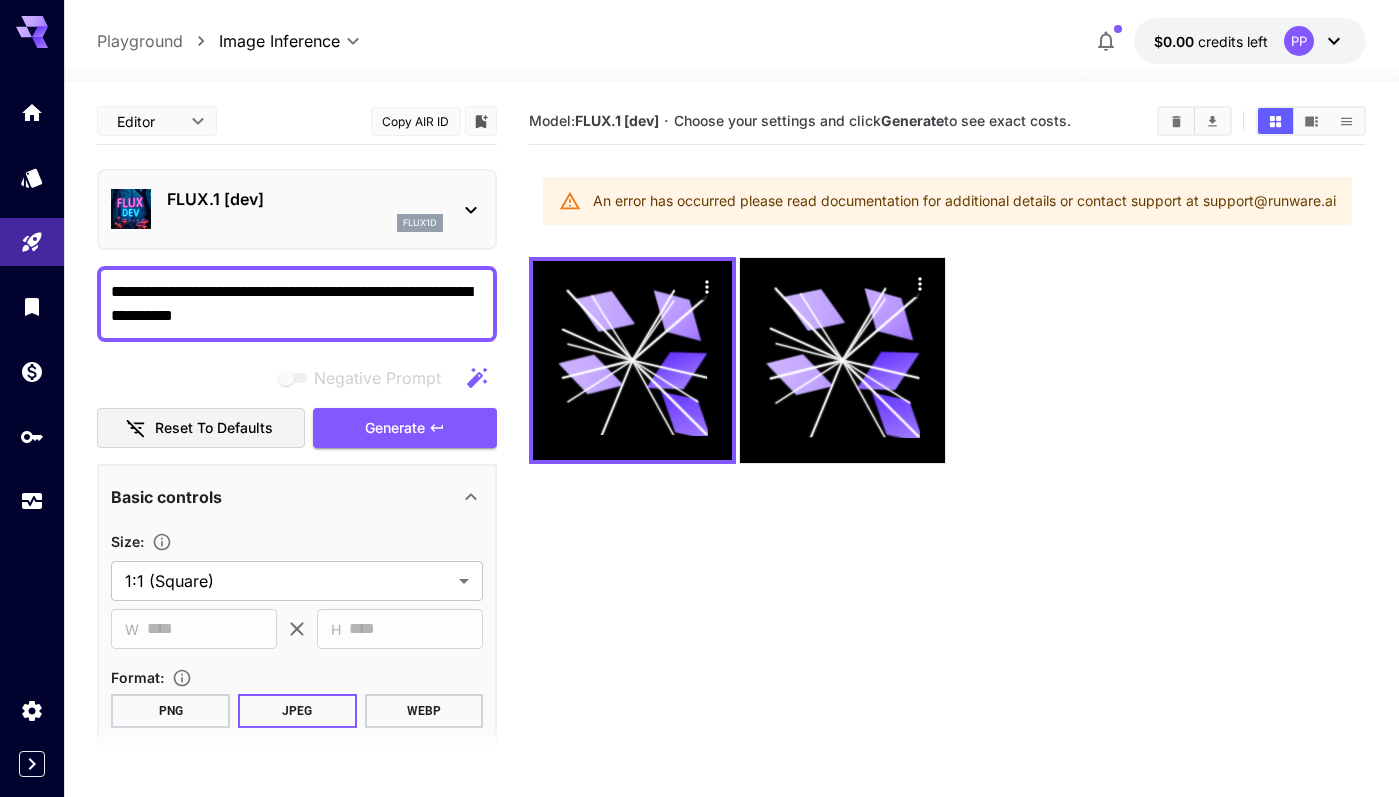 drag, startPoint x: 363, startPoint y: 288, endPoint x: 156, endPoint y: 292, distance: 207.03865 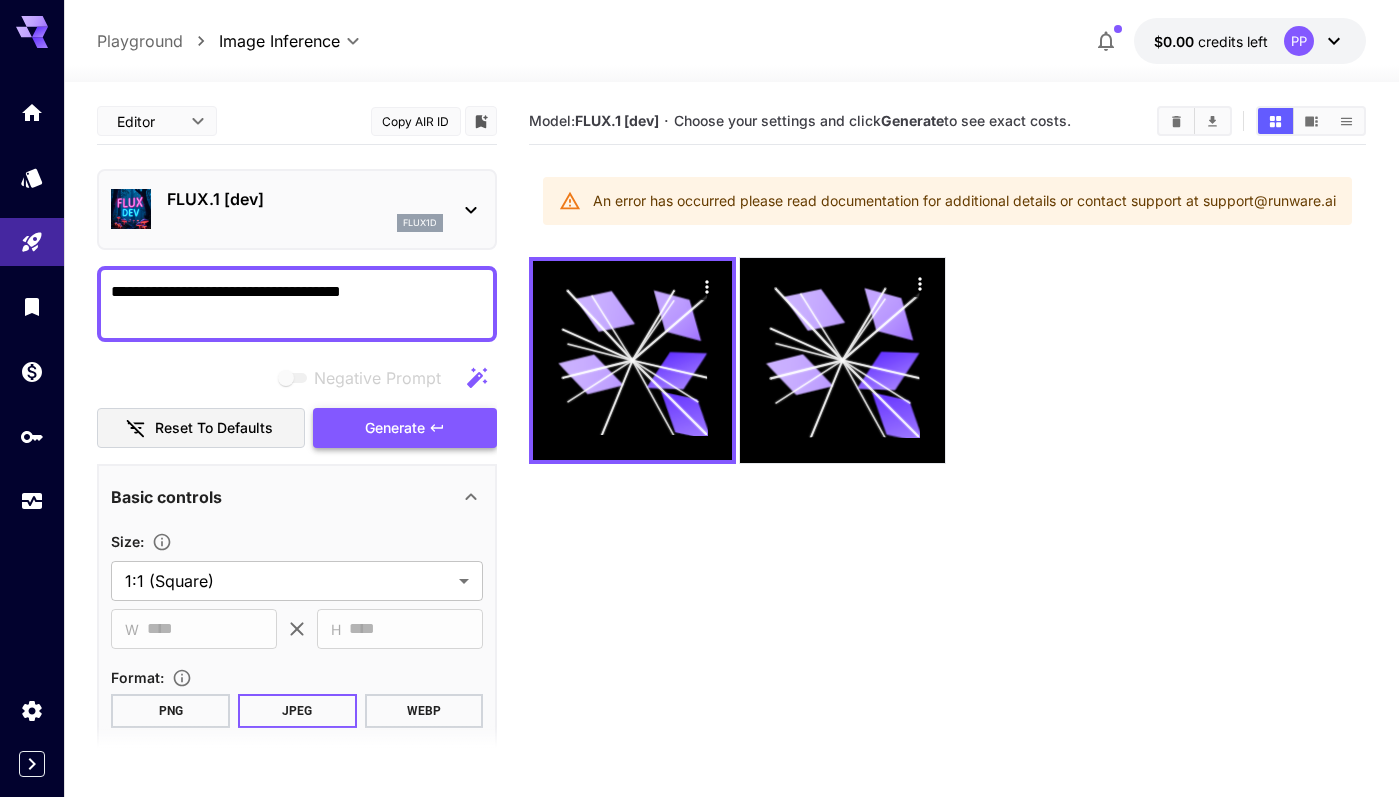 click on "Generate" at bounding box center [395, 428] 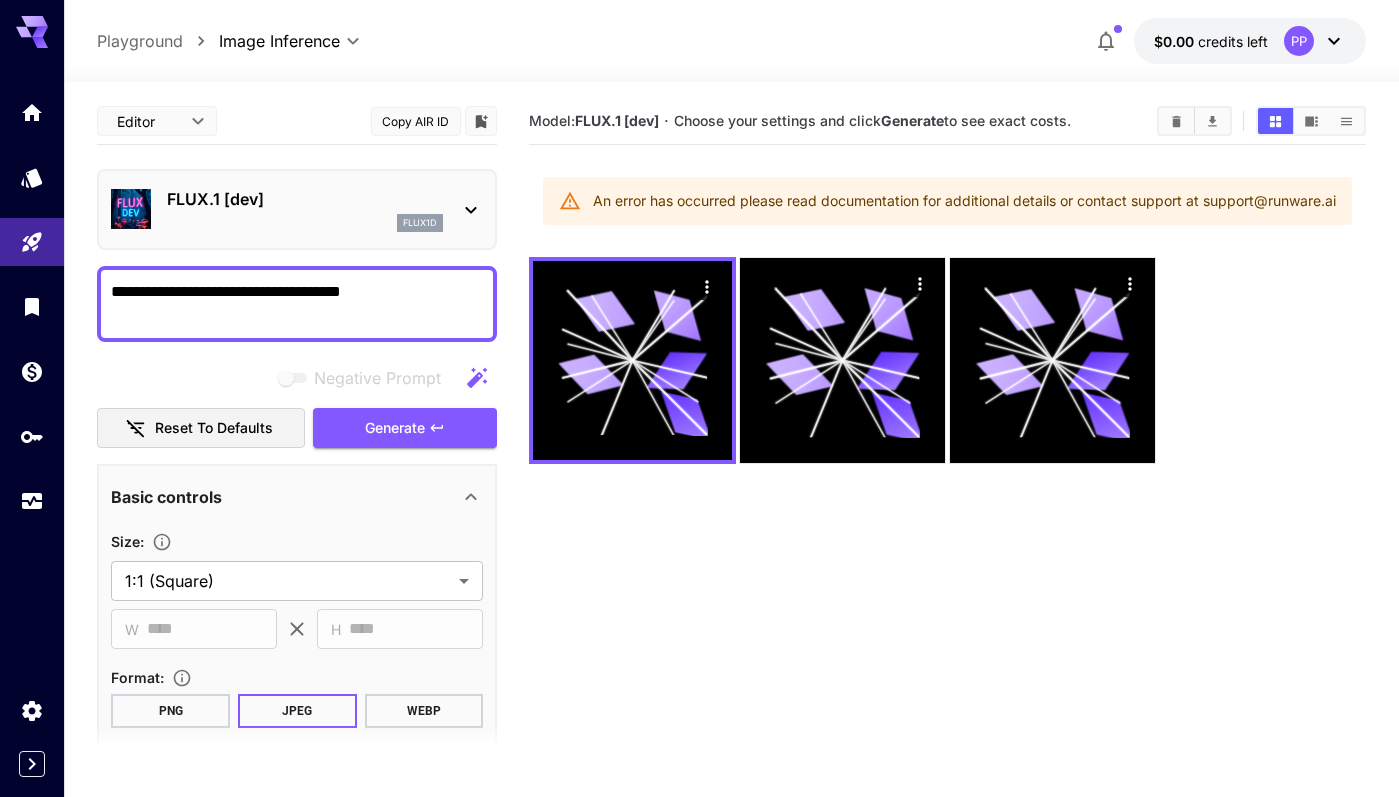 click on "An error has occurred please read documentation for additional details or contact support at support@runware.ai" at bounding box center [964, 201] 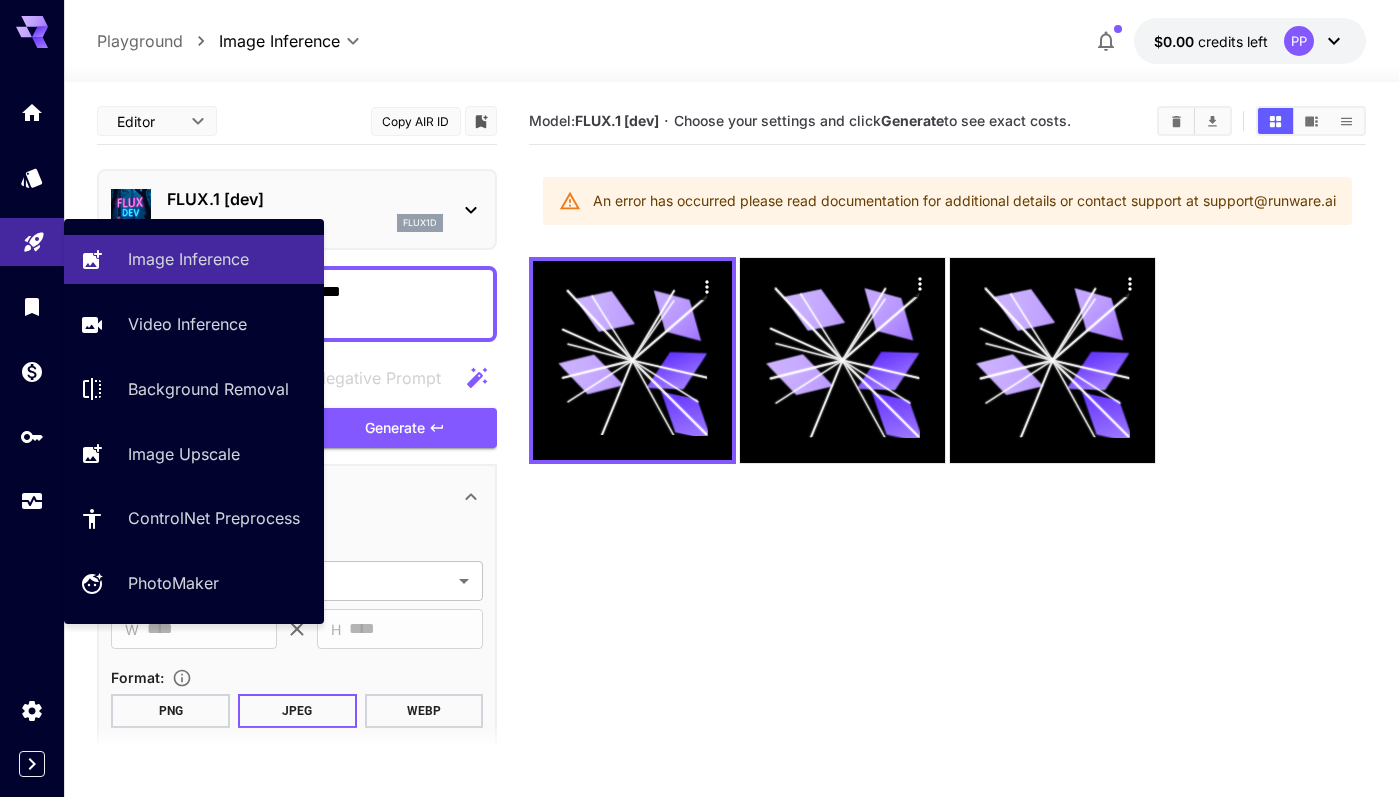 drag, startPoint x: 407, startPoint y: 291, endPoint x: 6, endPoint y: 251, distance: 402.99008 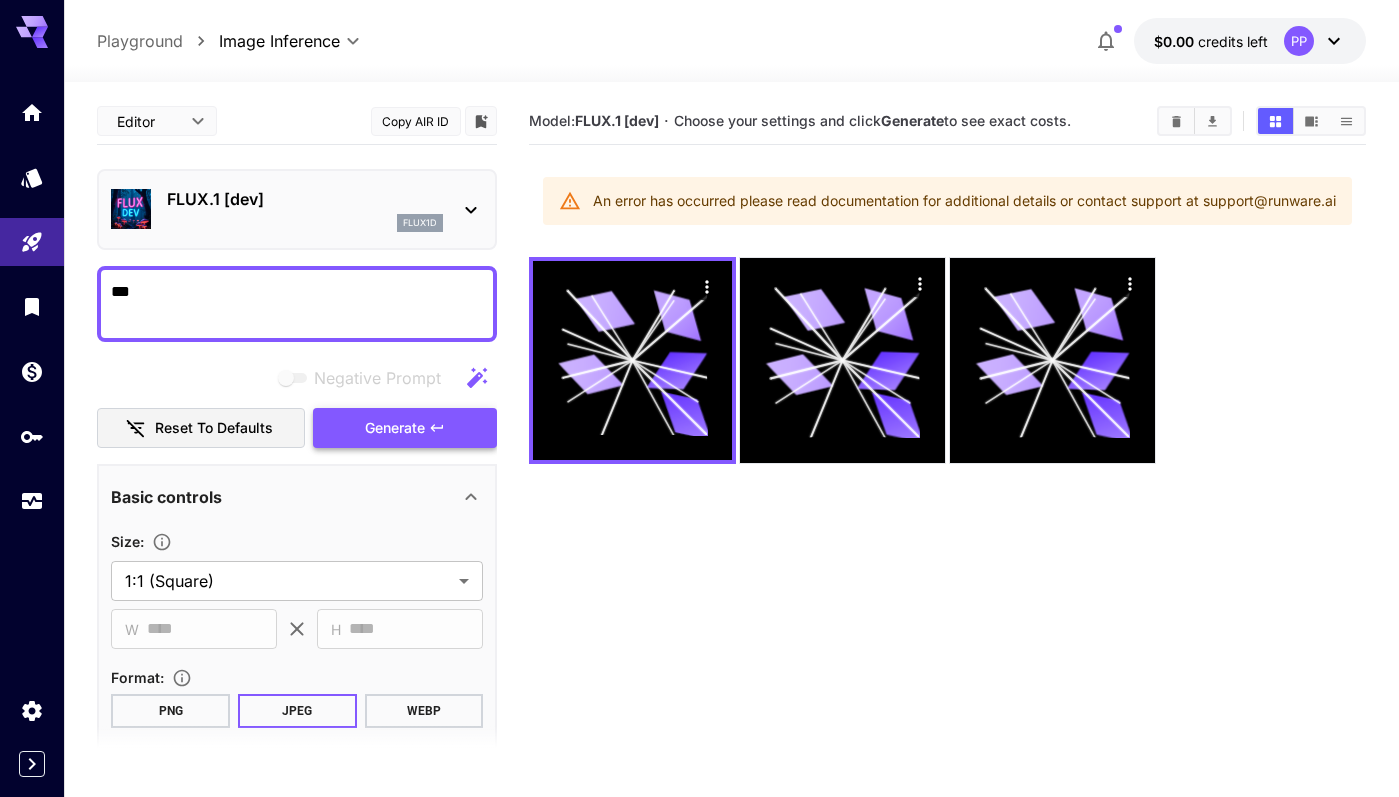 type on "***" 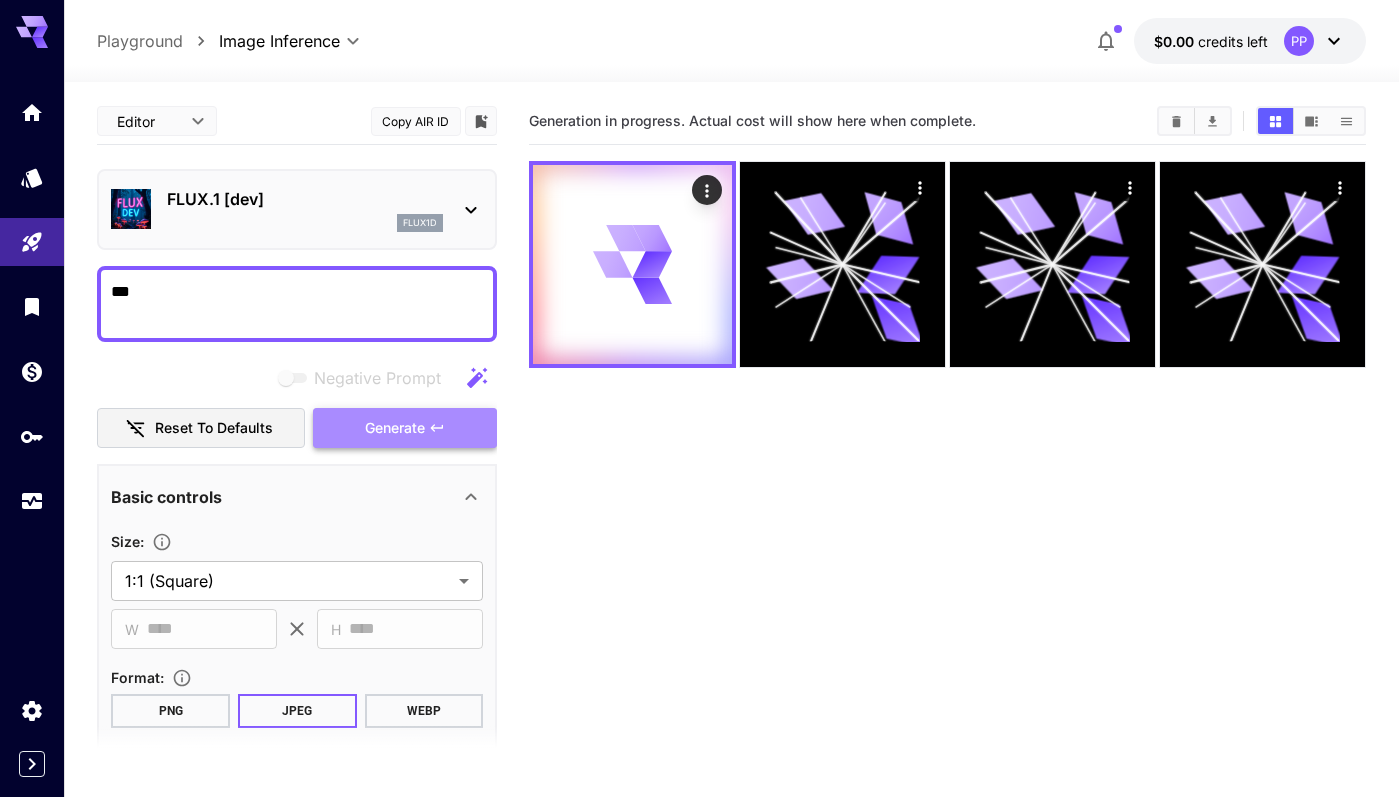 click on "Generate" at bounding box center (405, 428) 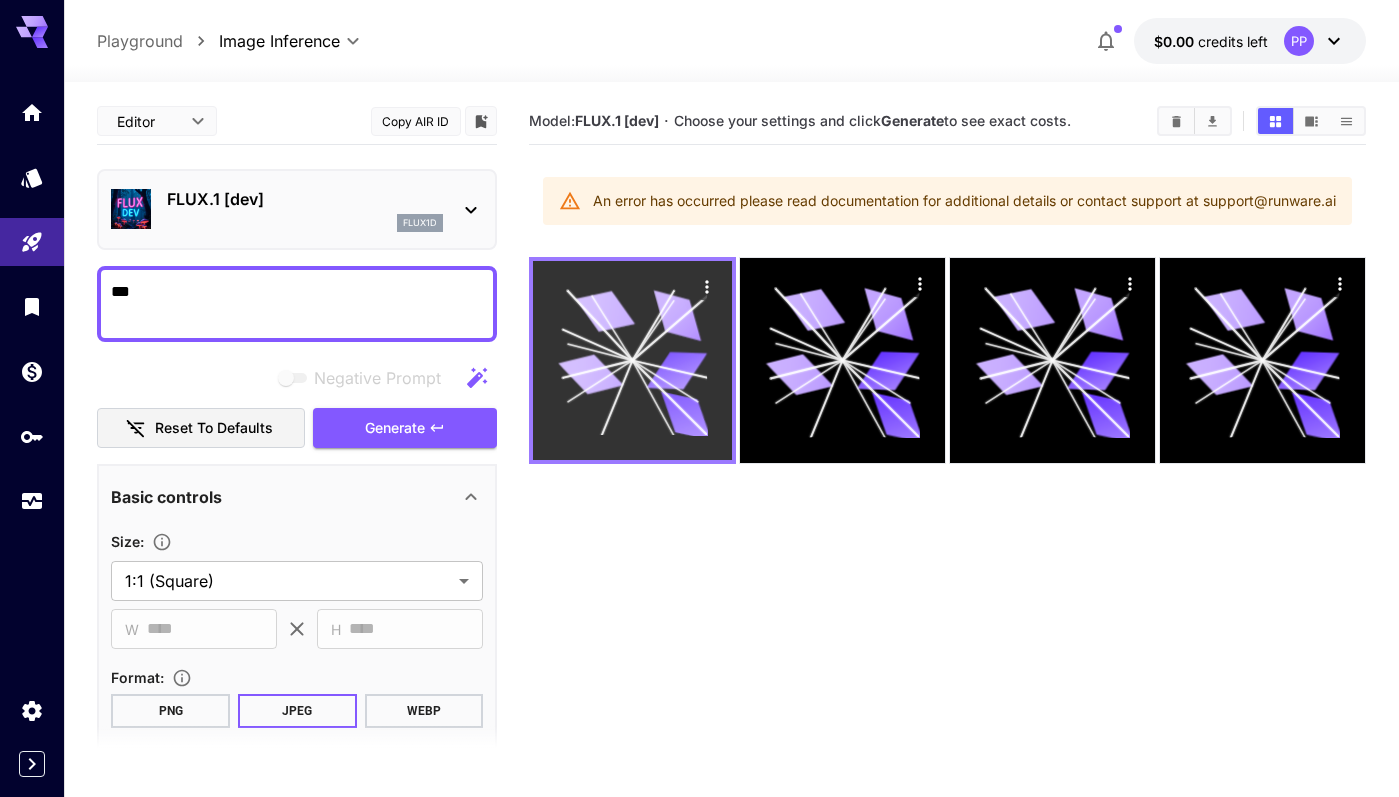 click at bounding box center (632, 360) 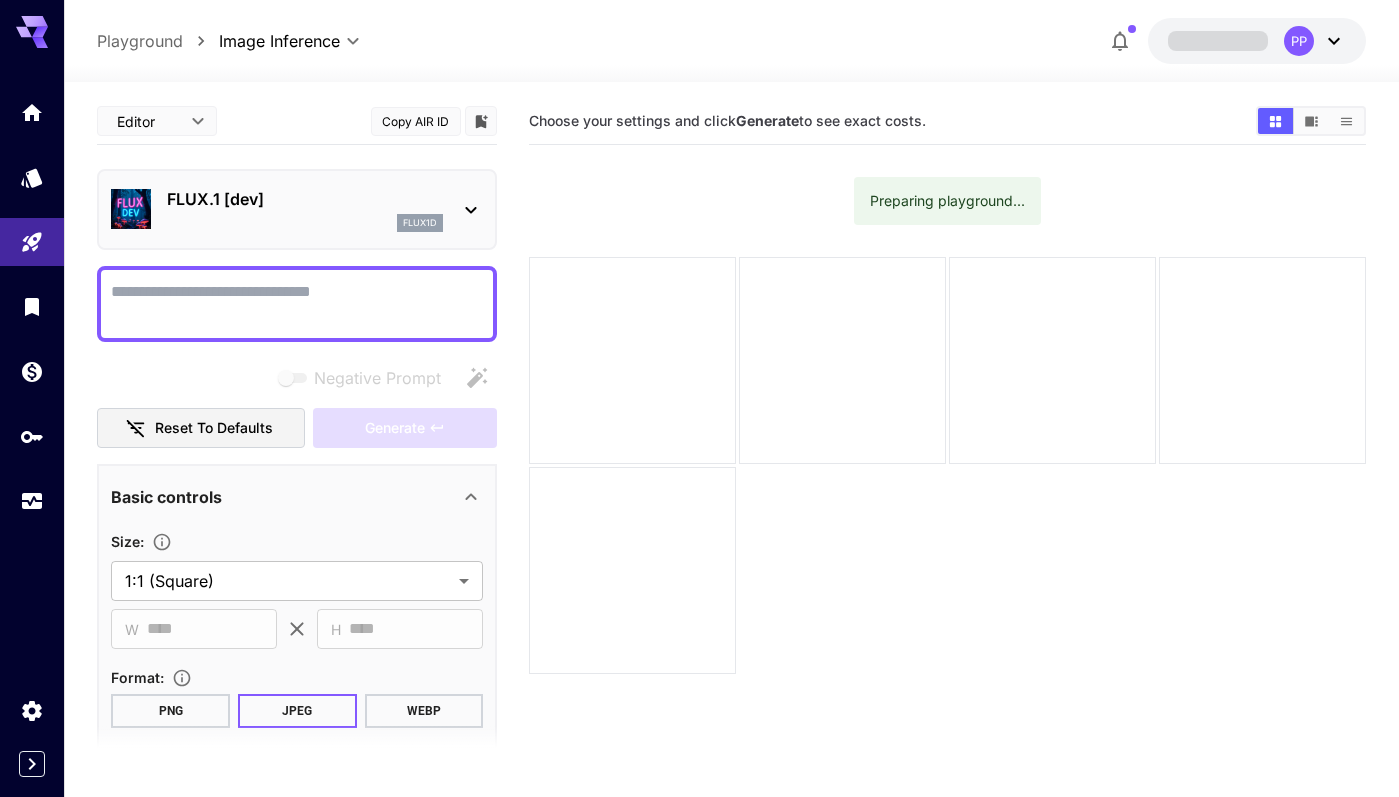 scroll, scrollTop: 0, scrollLeft: 0, axis: both 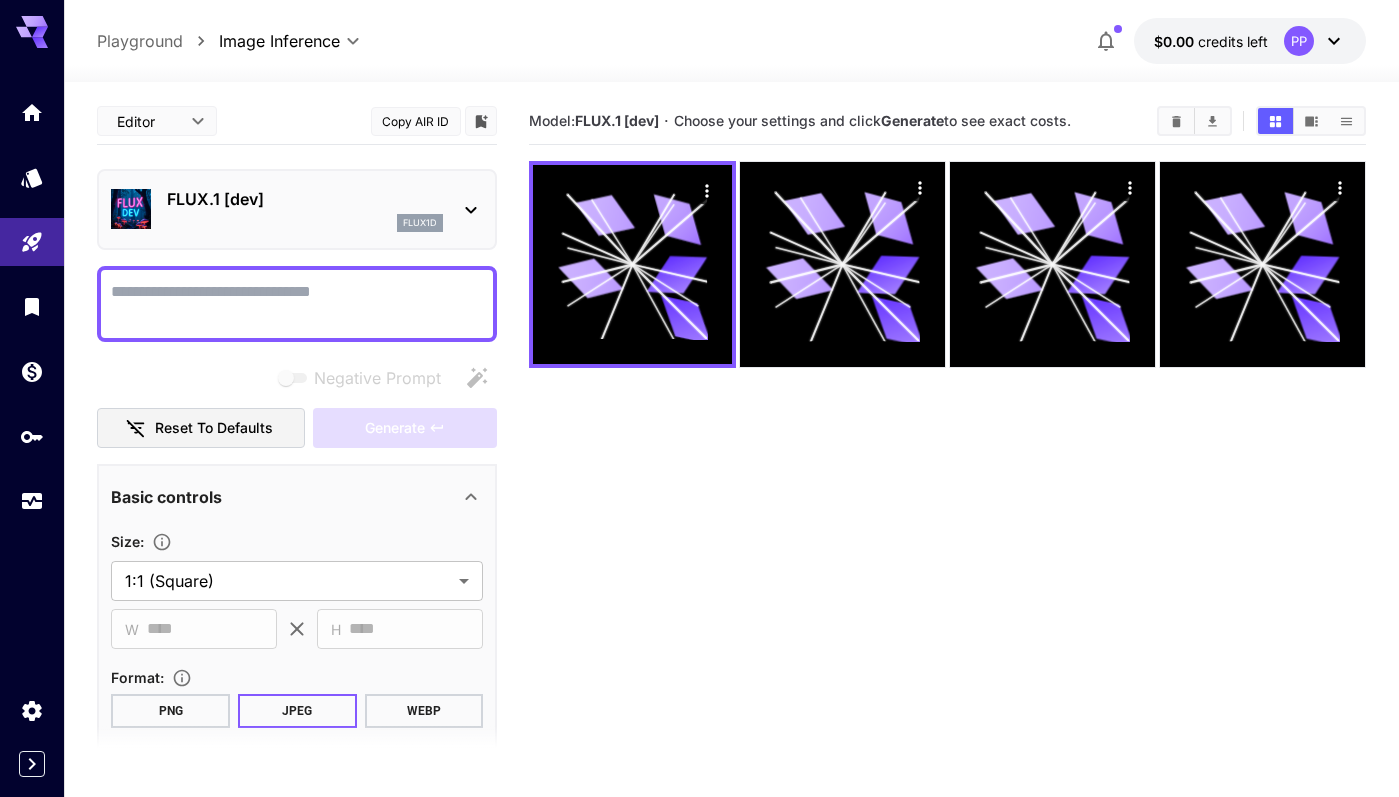click on "flux1d" at bounding box center (305, 223) 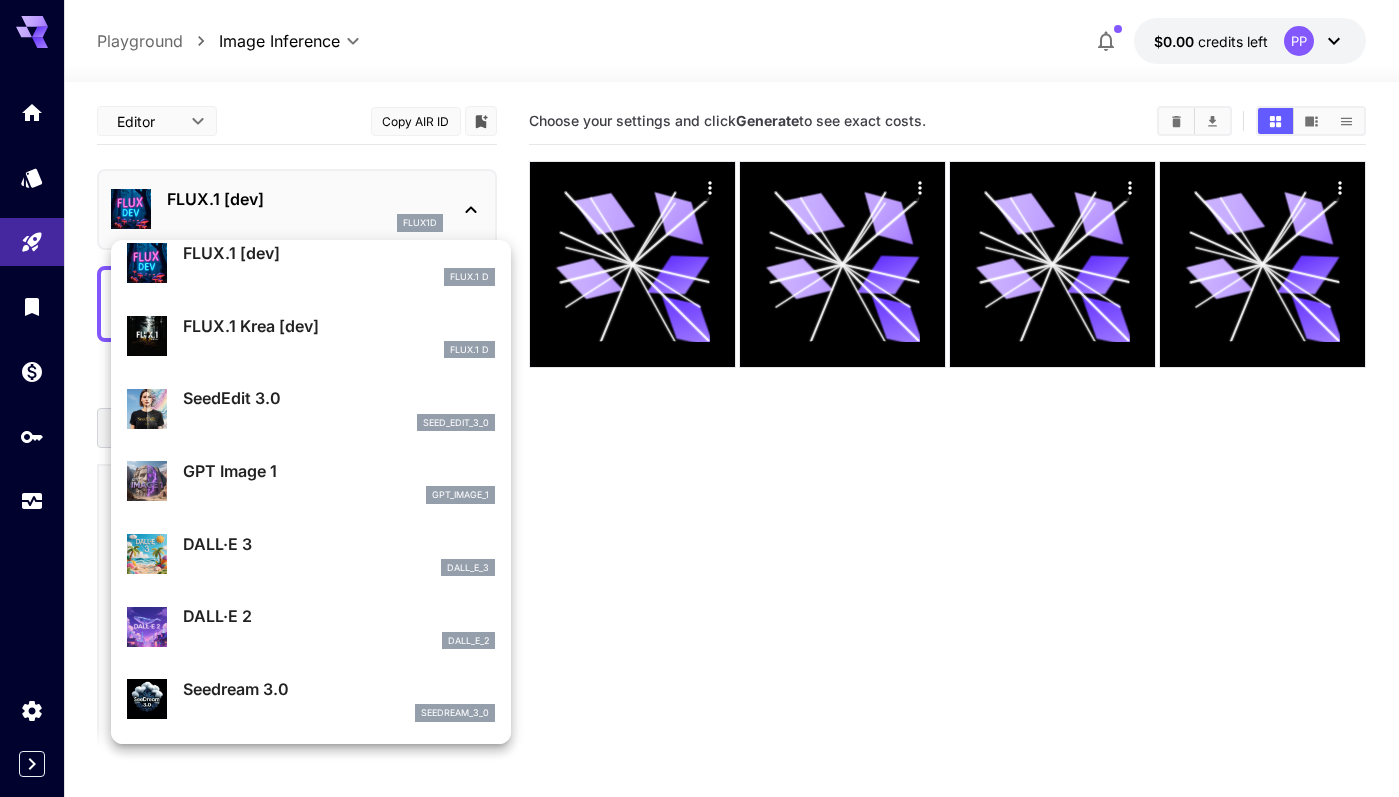 scroll, scrollTop: 0, scrollLeft: 0, axis: both 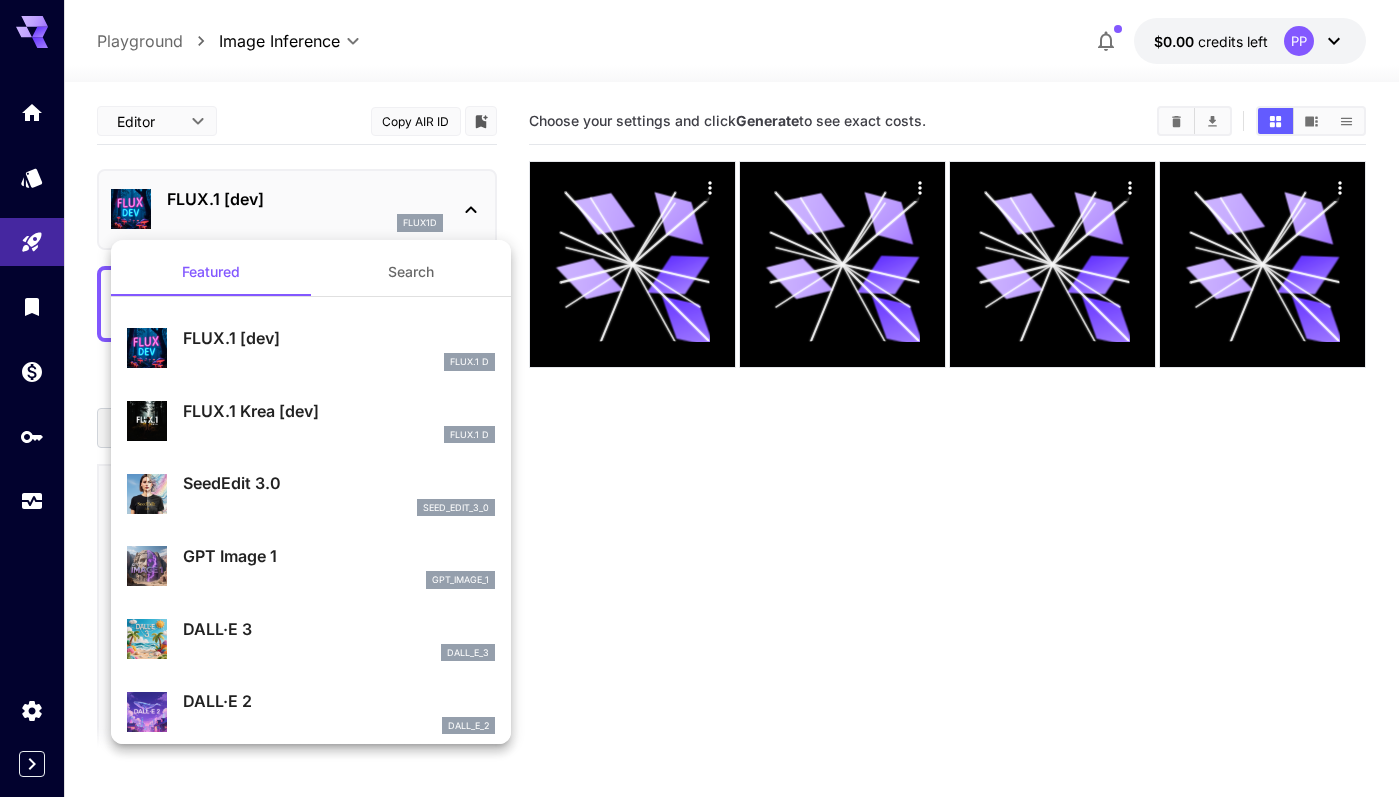 click on "Search" at bounding box center (411, 272) 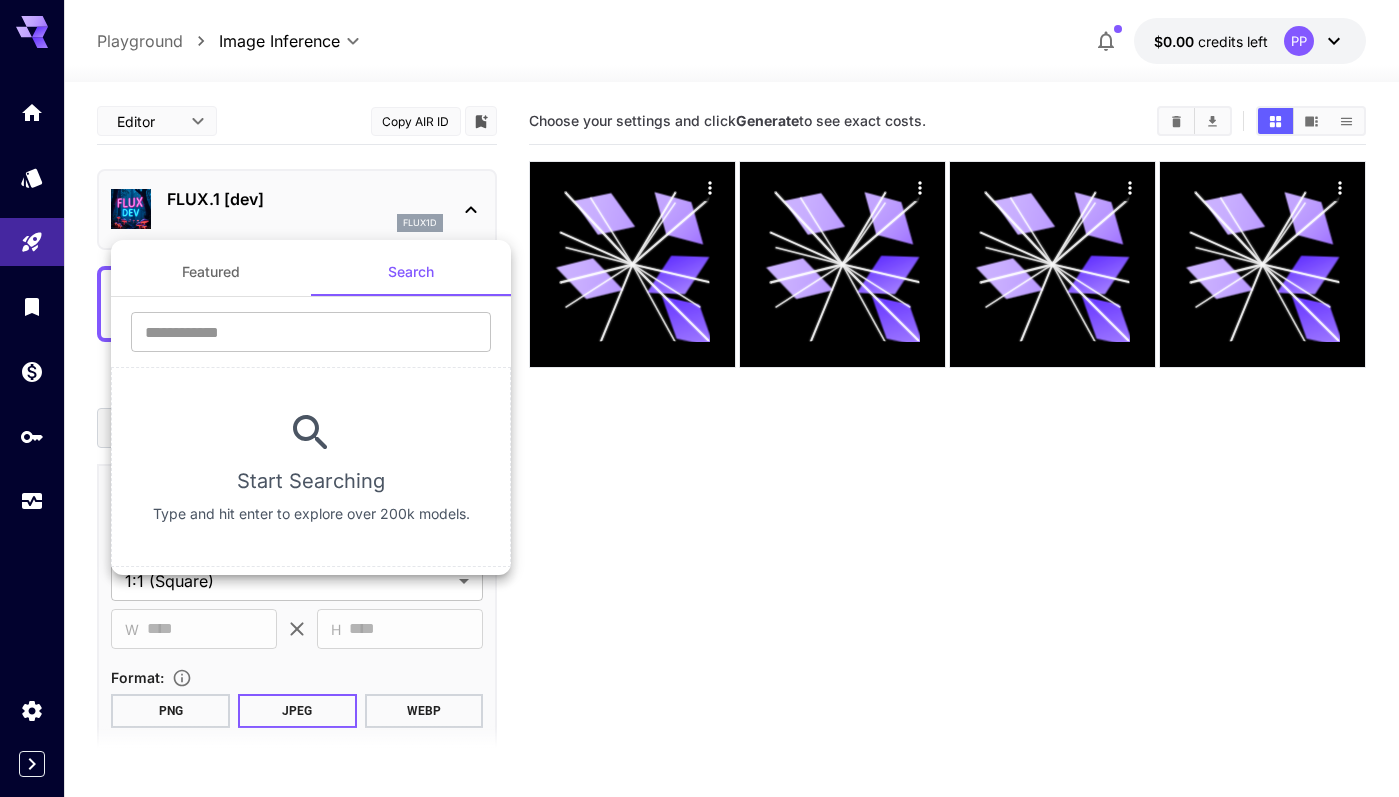 click on "Featured" at bounding box center [211, 272] 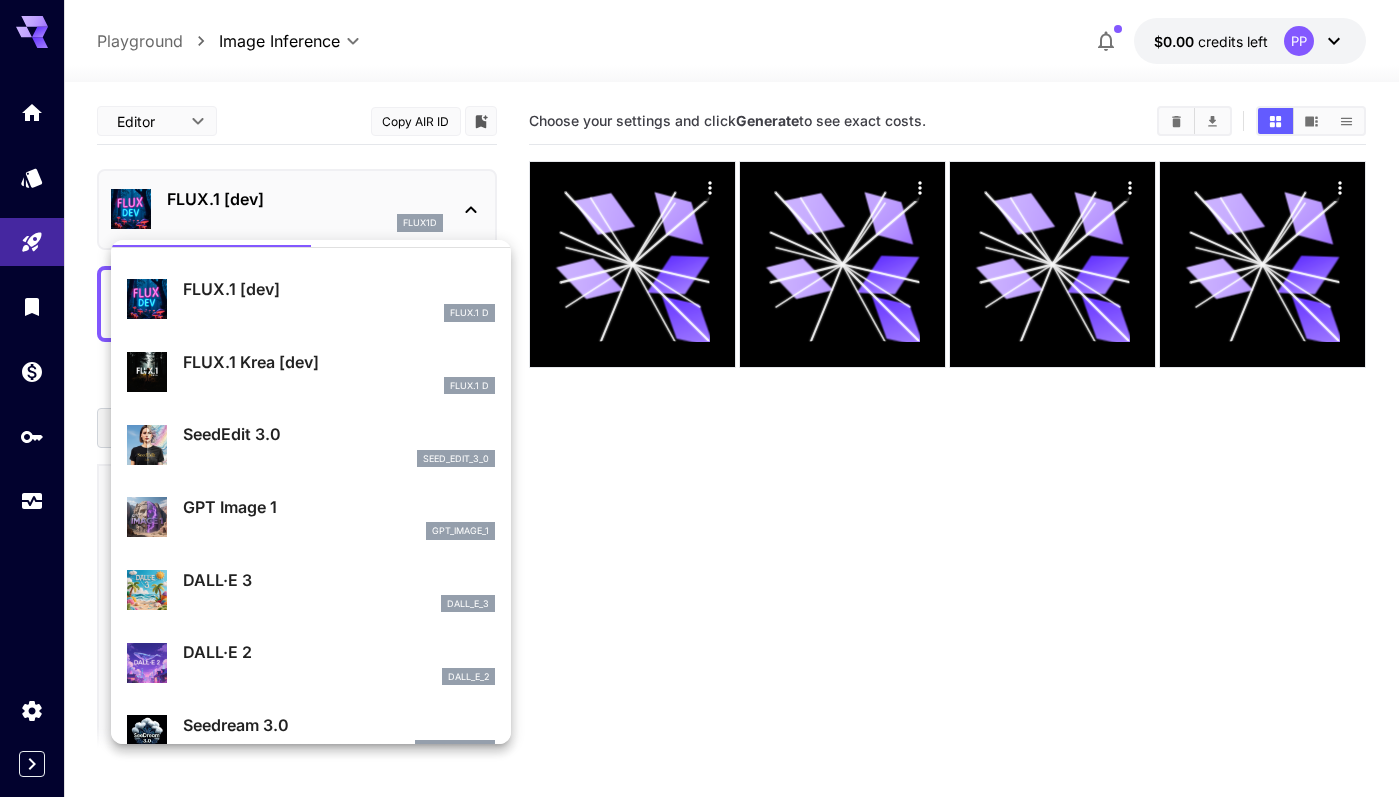 scroll, scrollTop: 51, scrollLeft: 0, axis: vertical 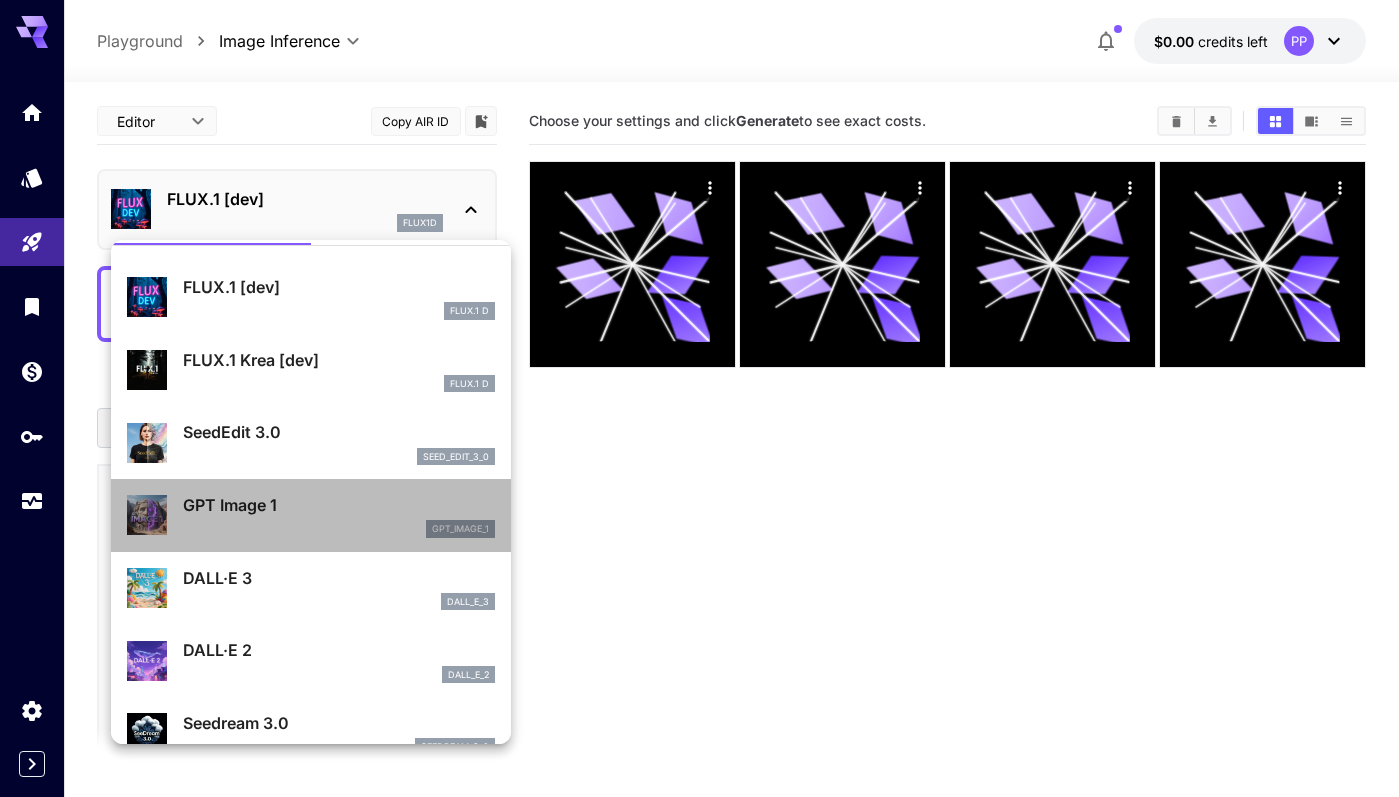 click on "gpt_image_1" at bounding box center [339, 529] 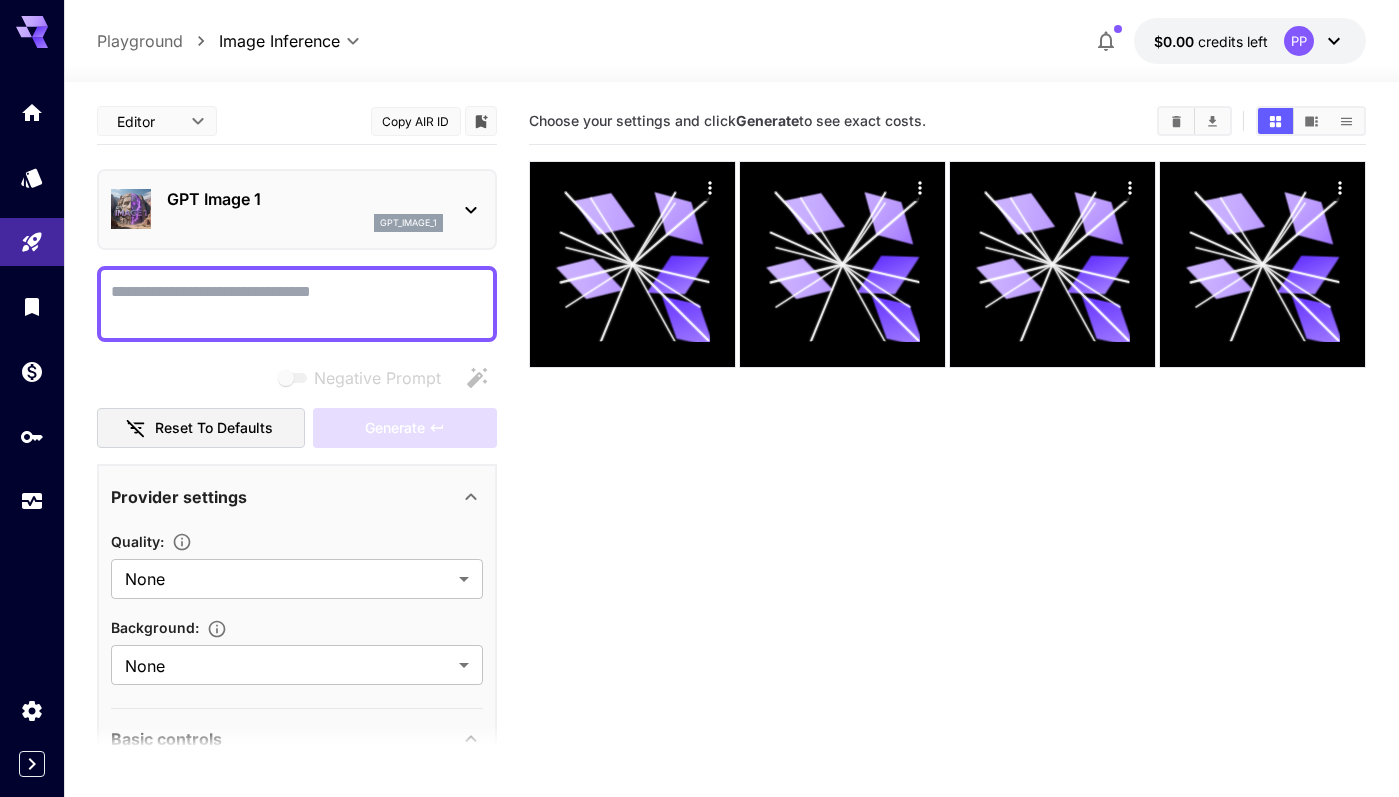 click on "Negative Prompt" at bounding box center [297, 304] 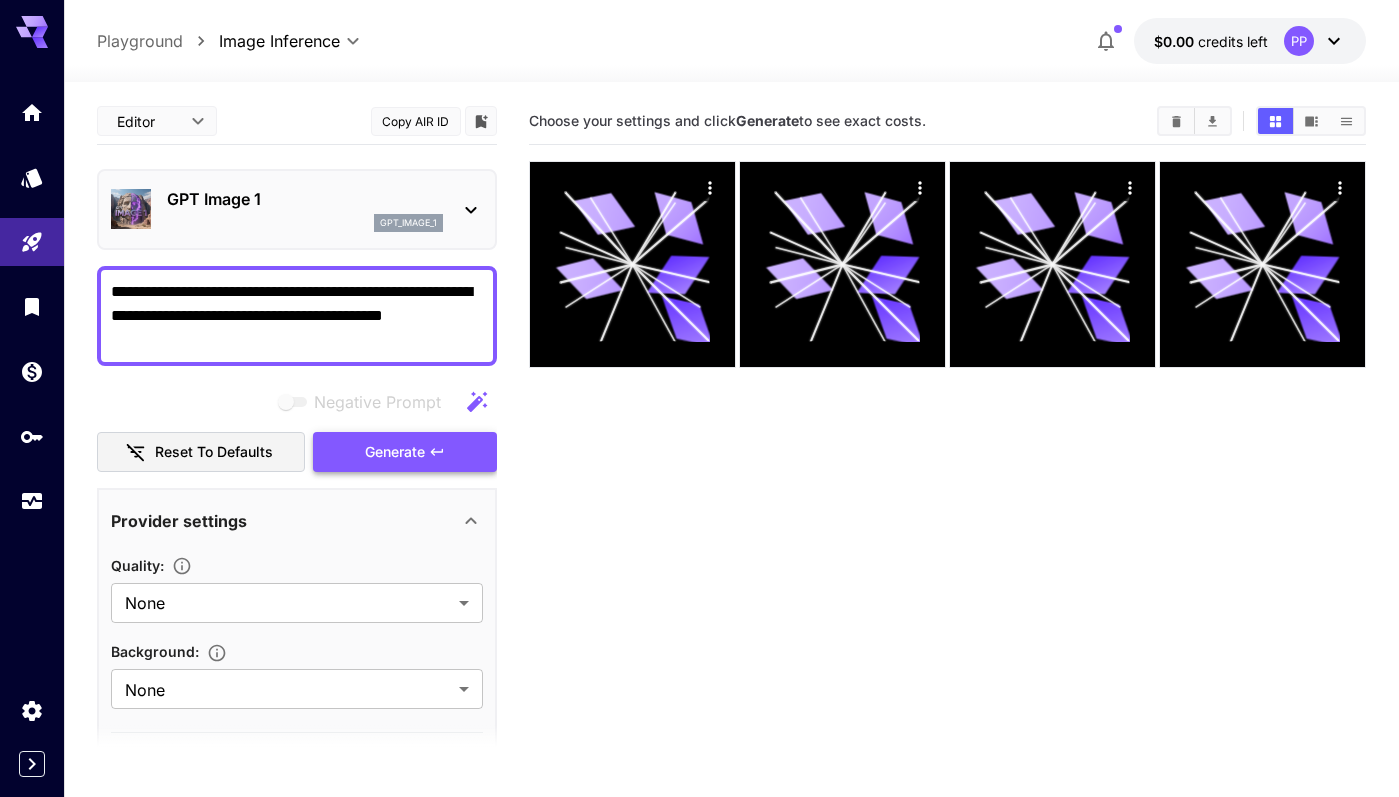 type on "**********" 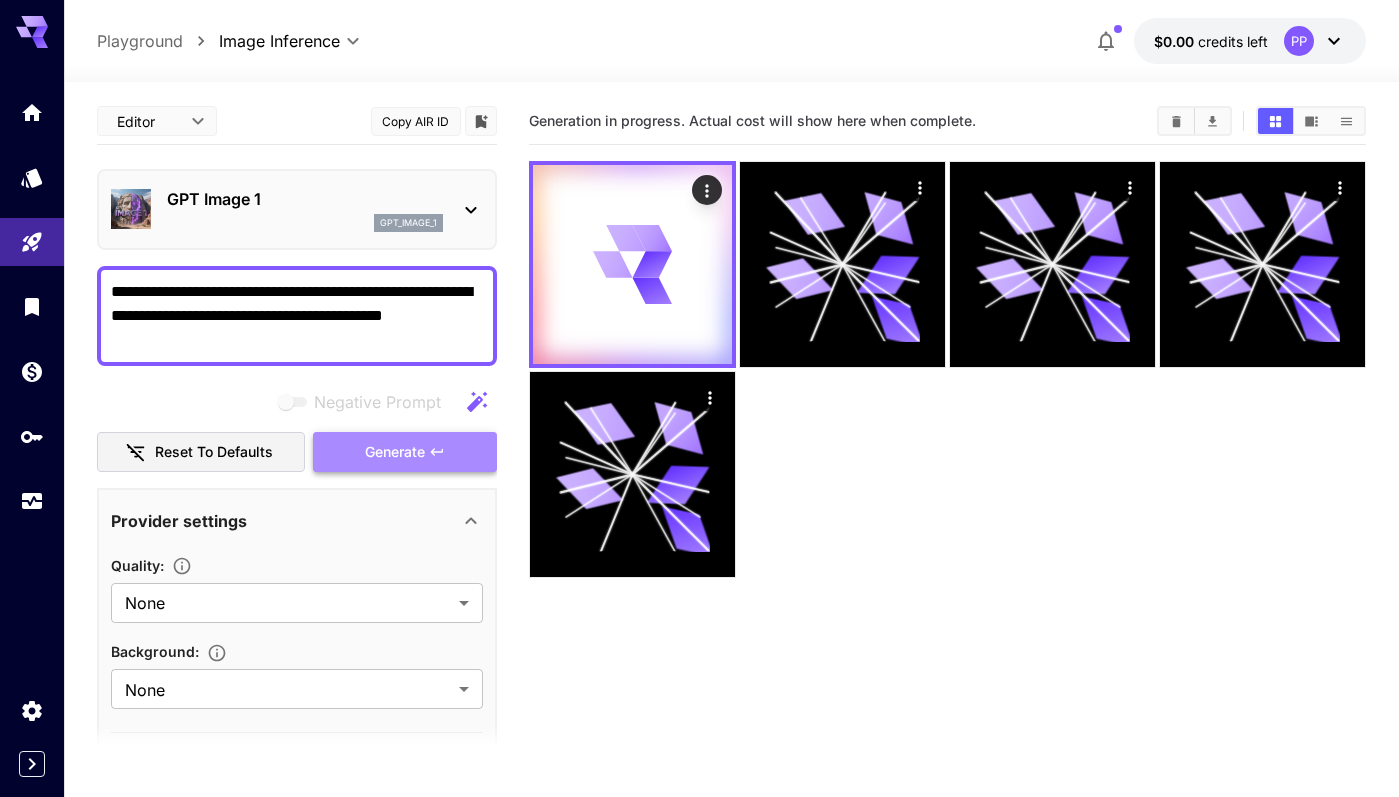 click on "Generate" at bounding box center (395, 452) 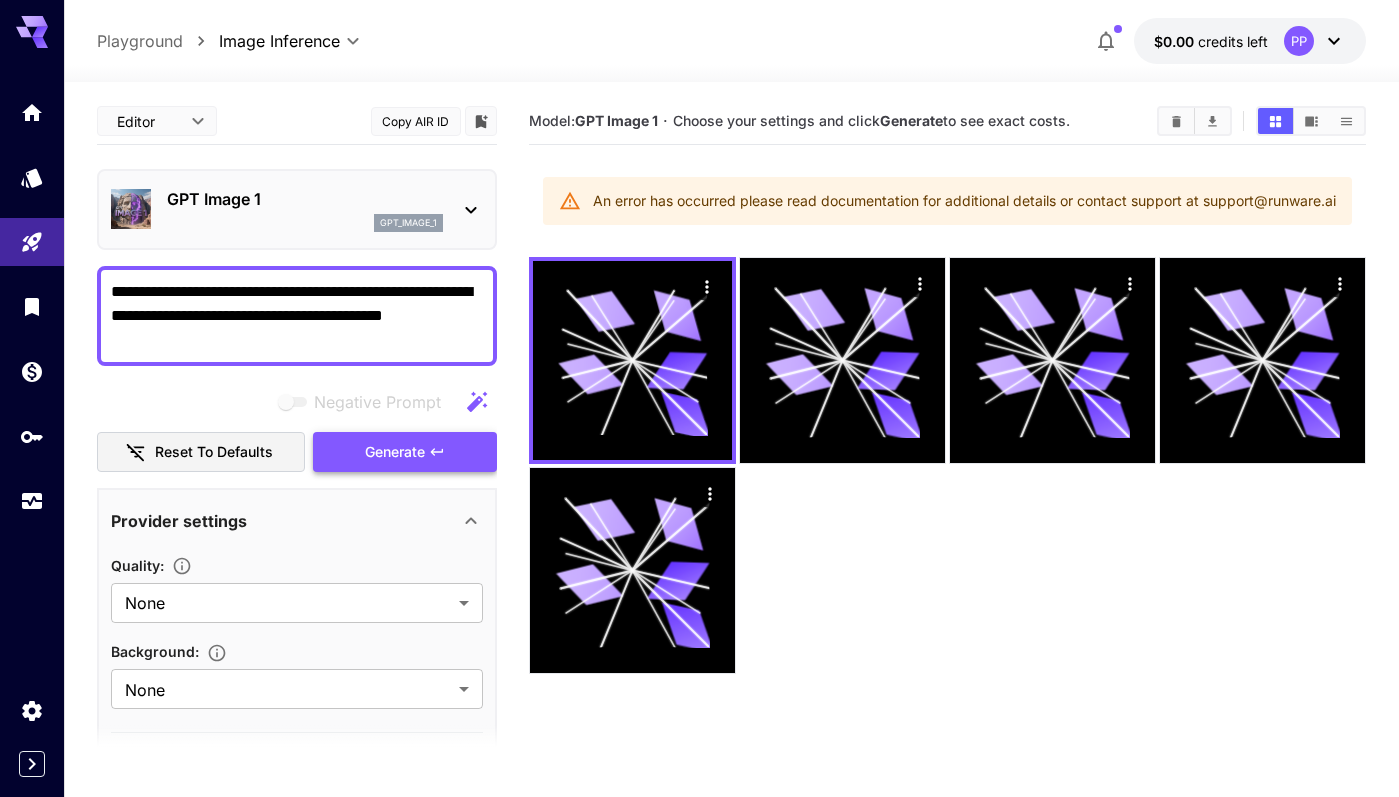 type 